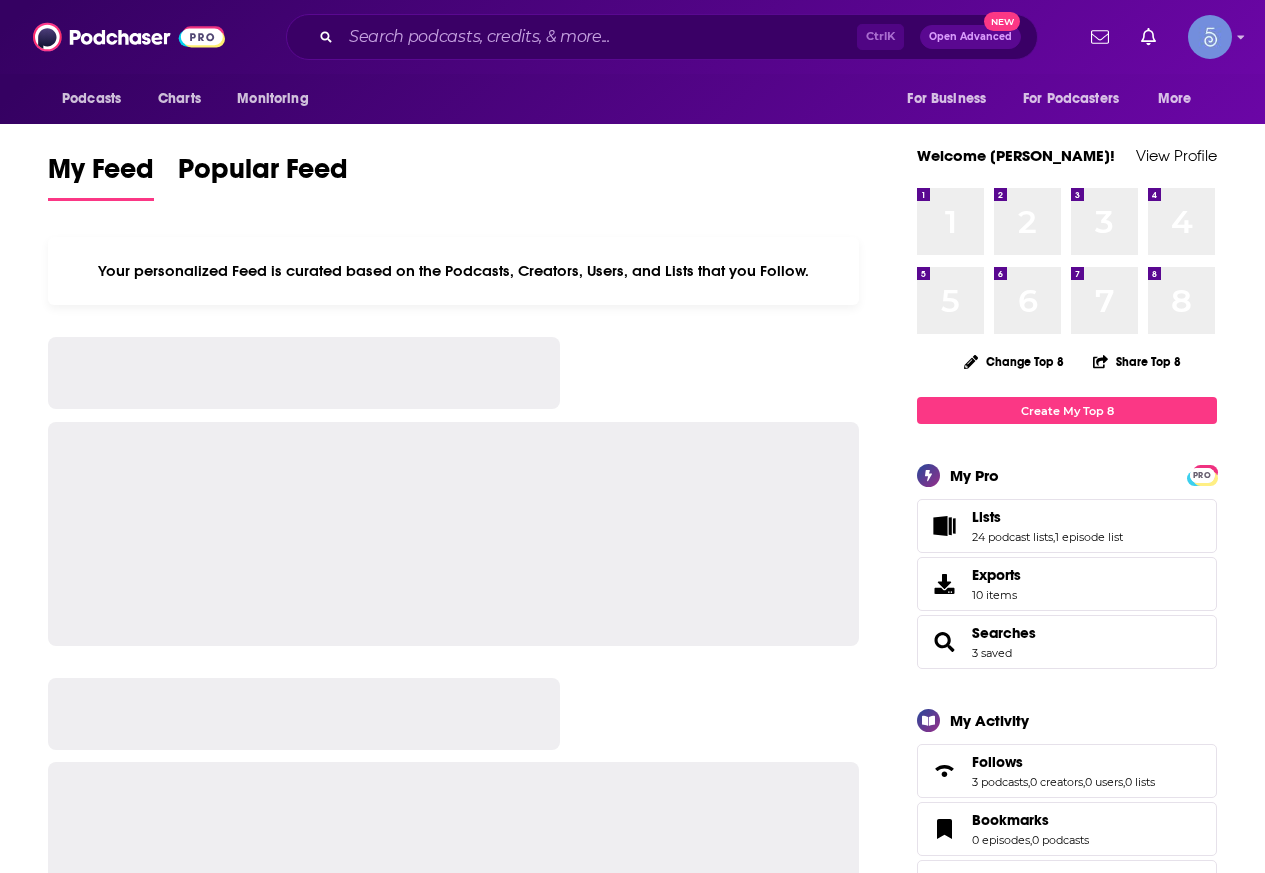 scroll, scrollTop: 0, scrollLeft: 0, axis: both 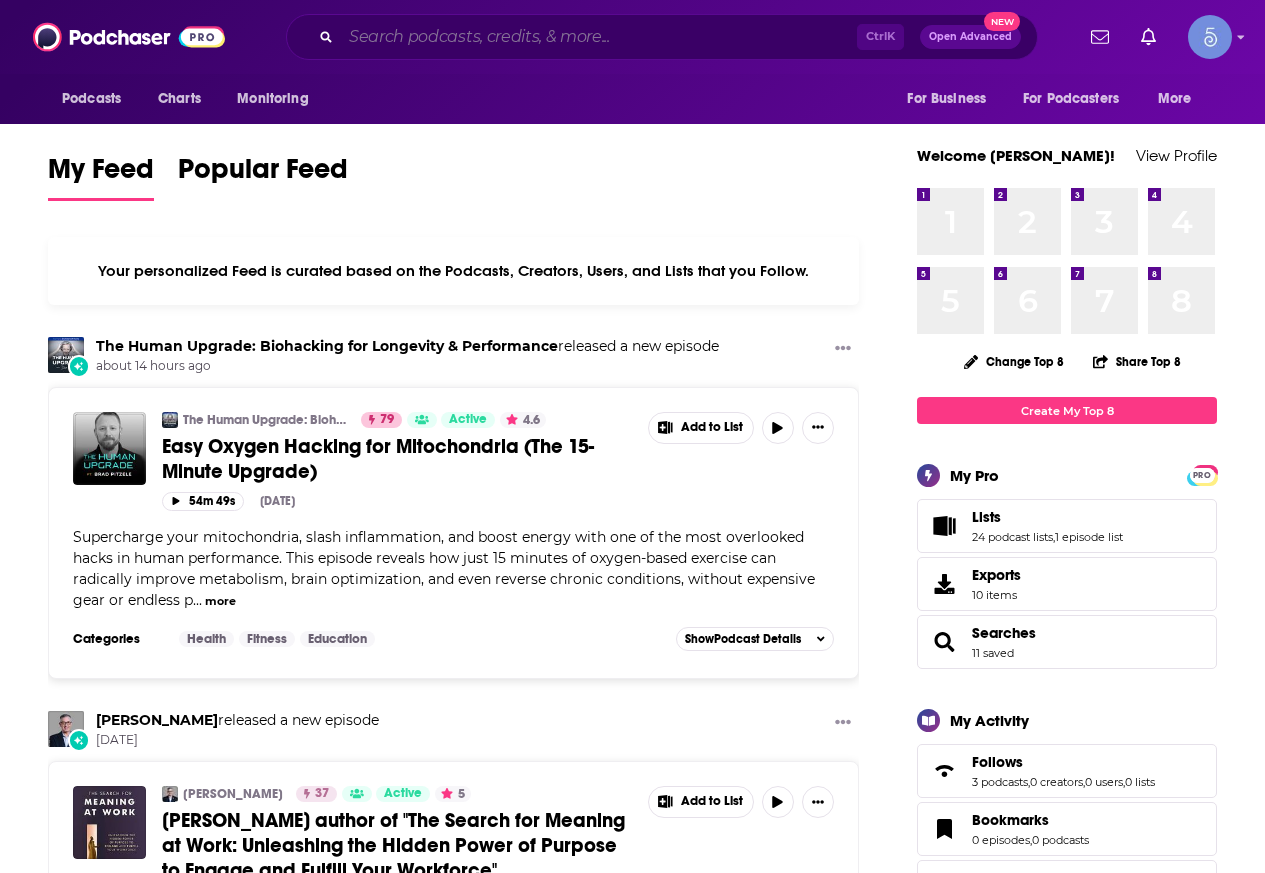 click at bounding box center [599, 37] 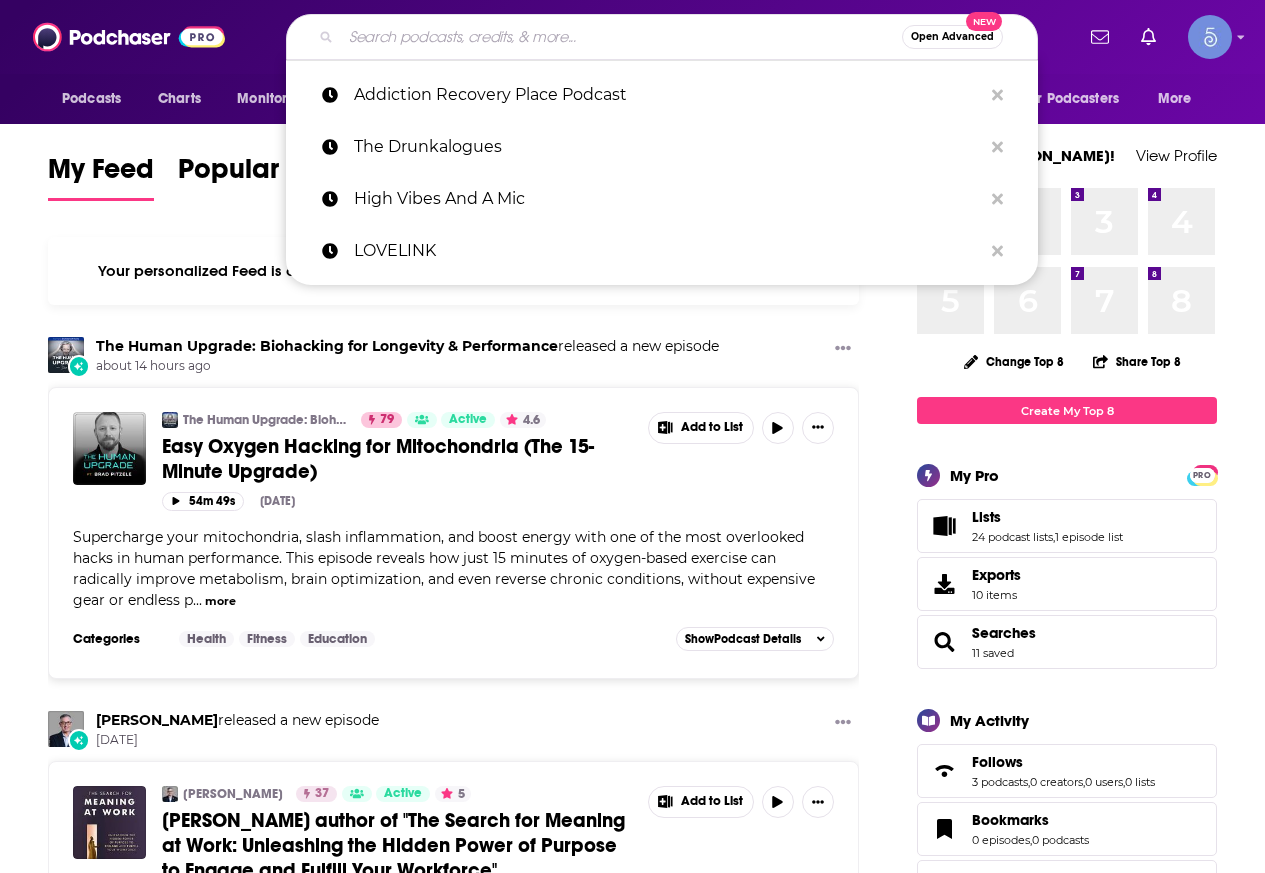 paste on "Dads Gone Crypto!" 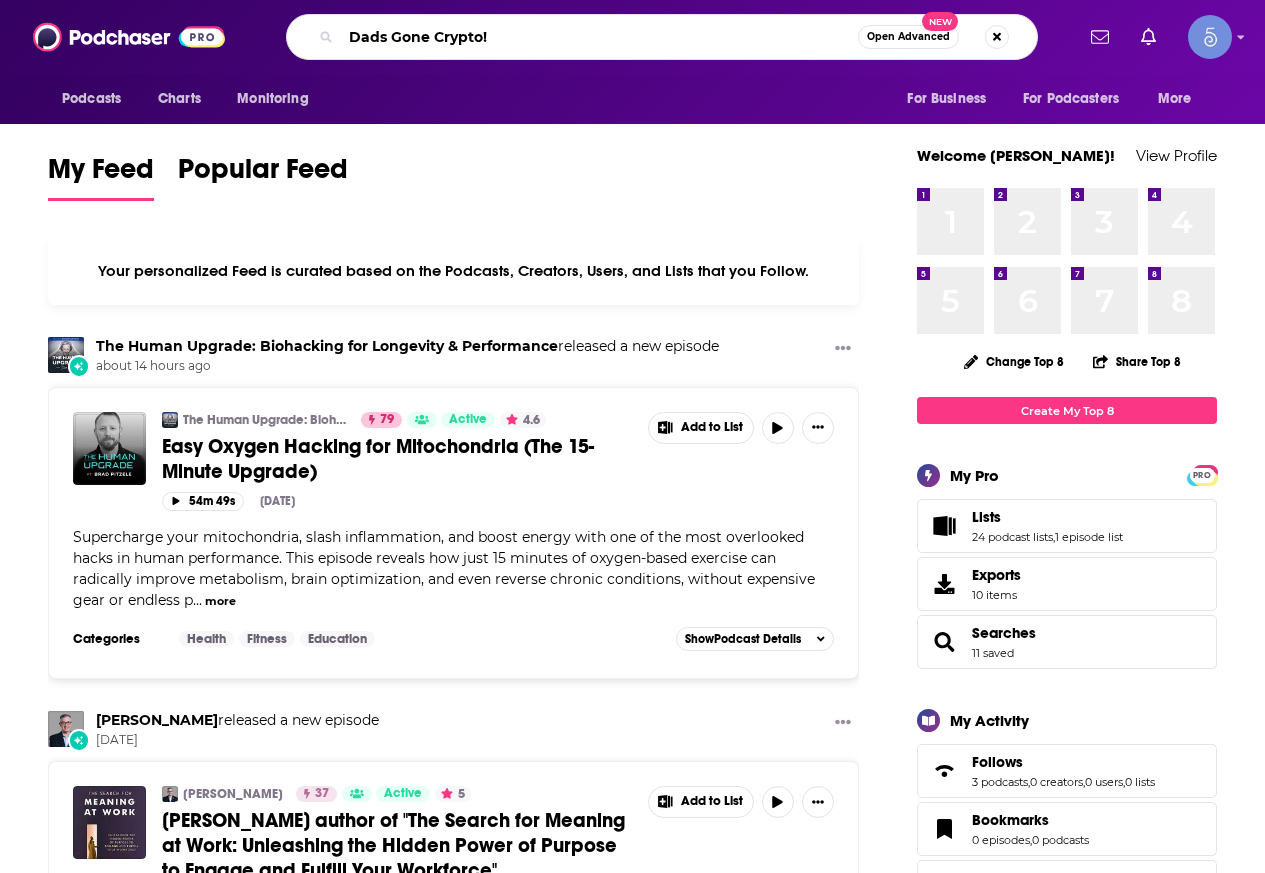type on "Dads Gone Crypto!" 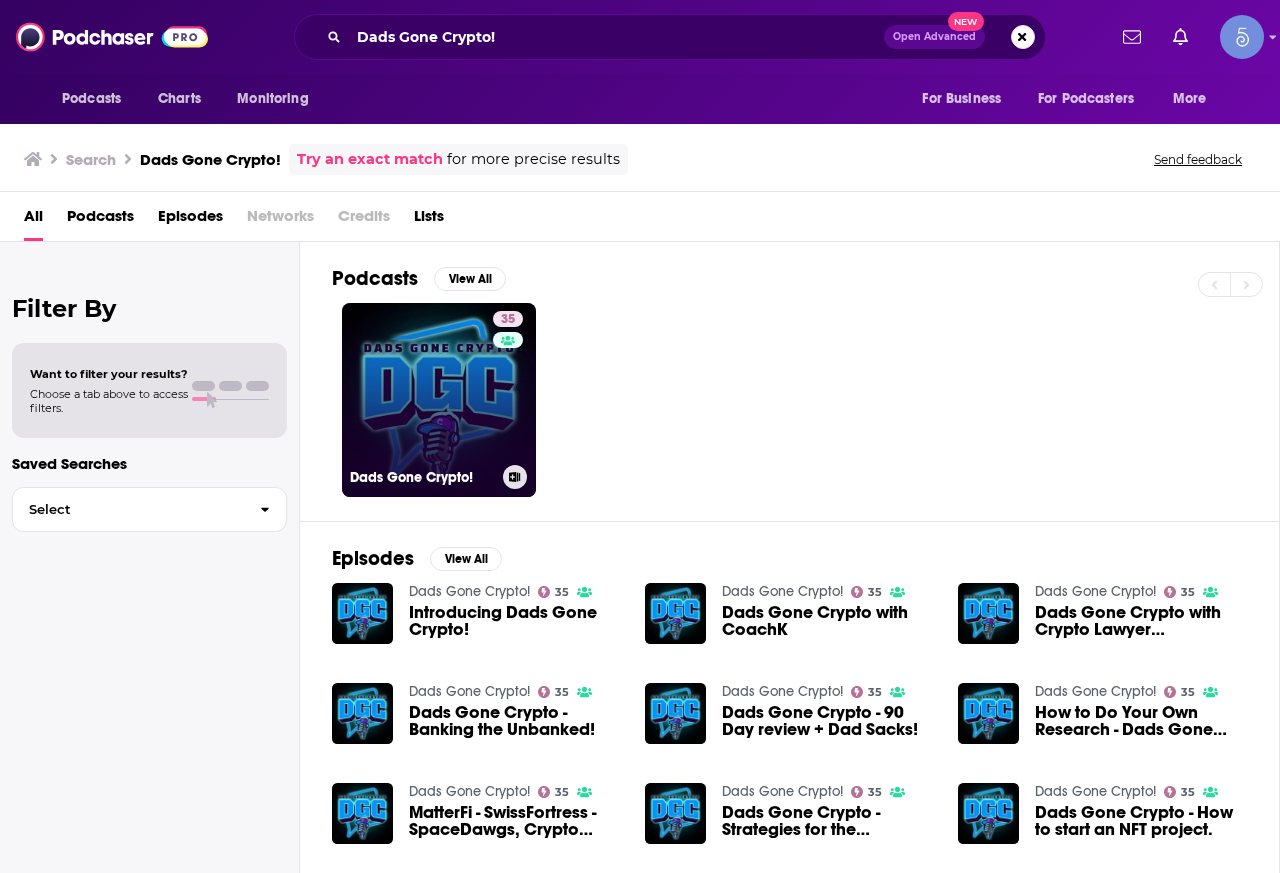 click on "35 Dads Gone Crypto!" at bounding box center (439, 400) 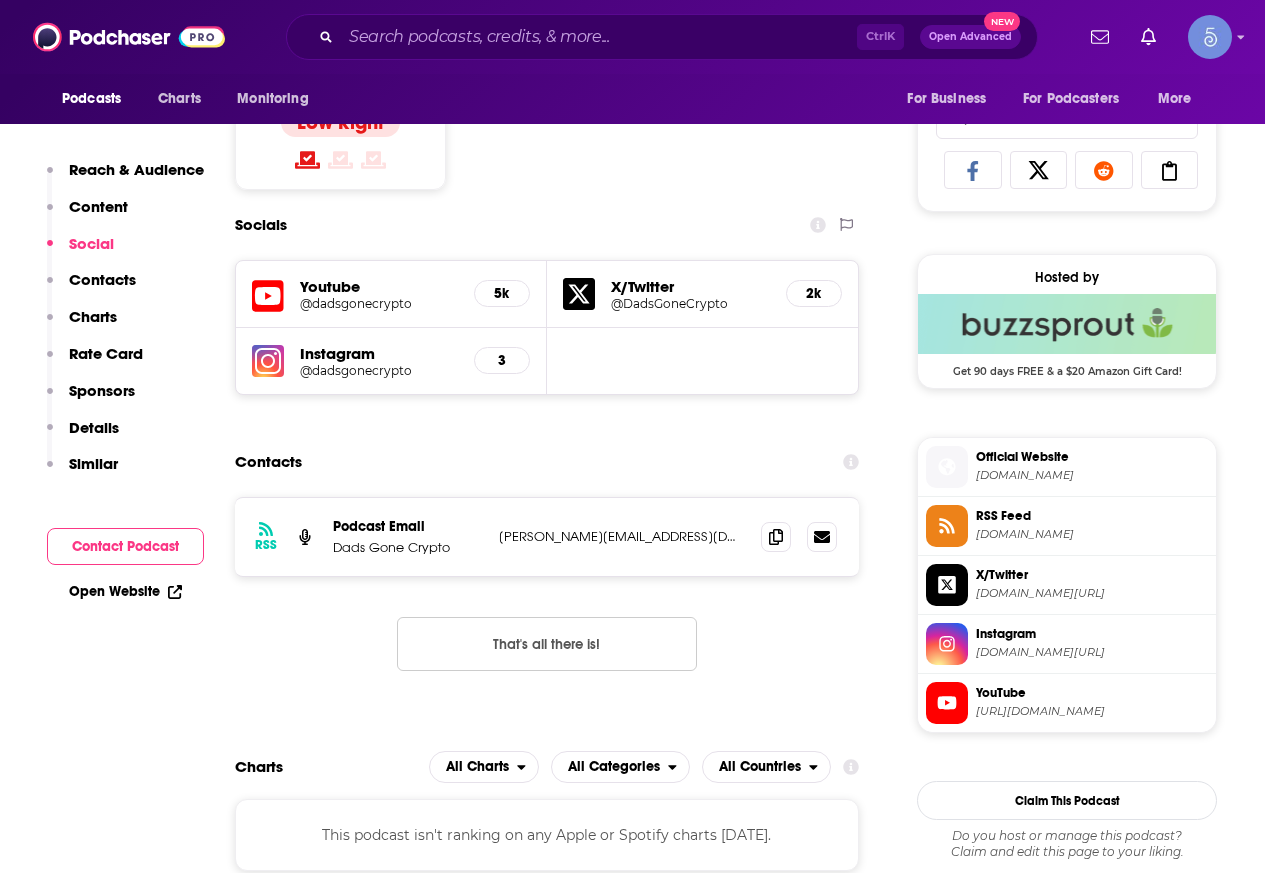 scroll, scrollTop: 1300, scrollLeft: 0, axis: vertical 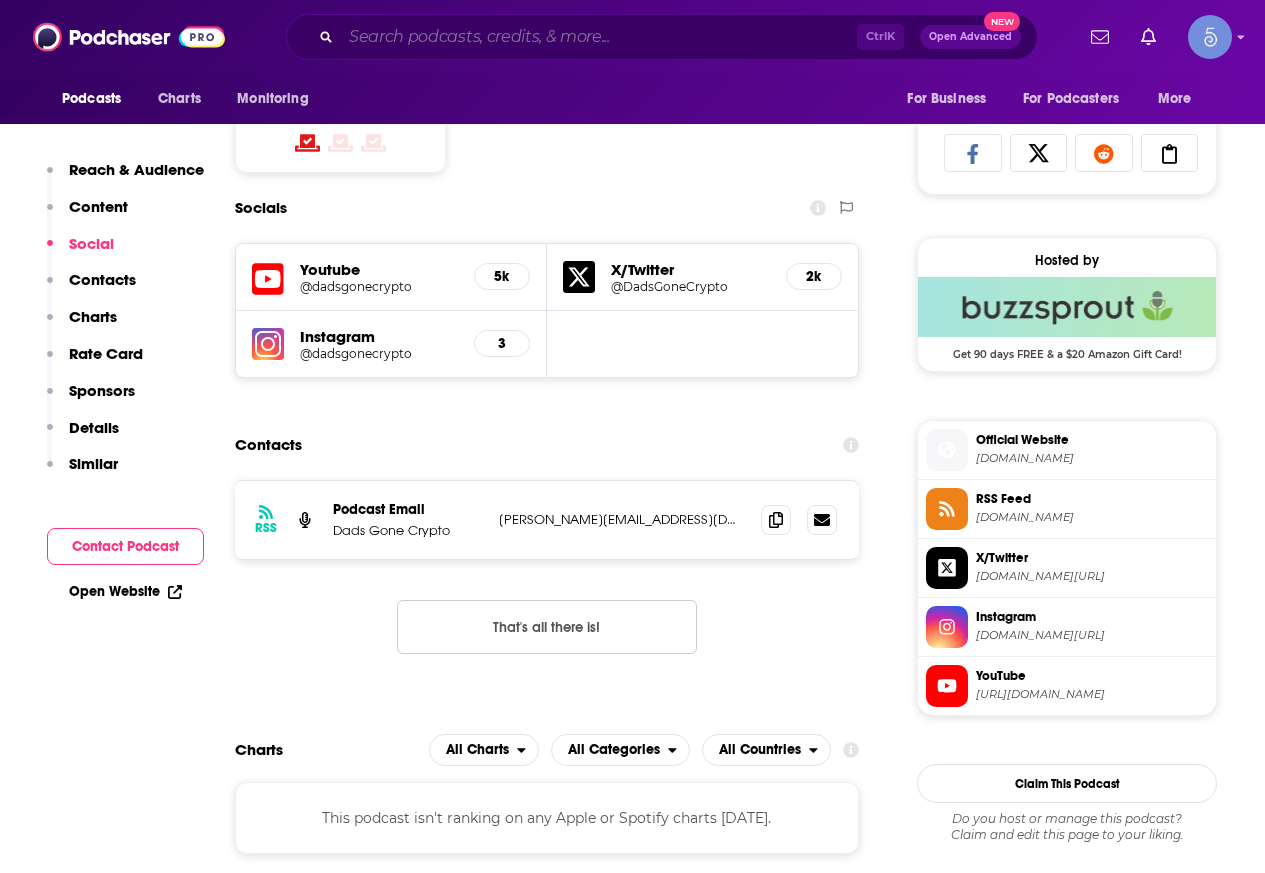 click at bounding box center [599, 37] 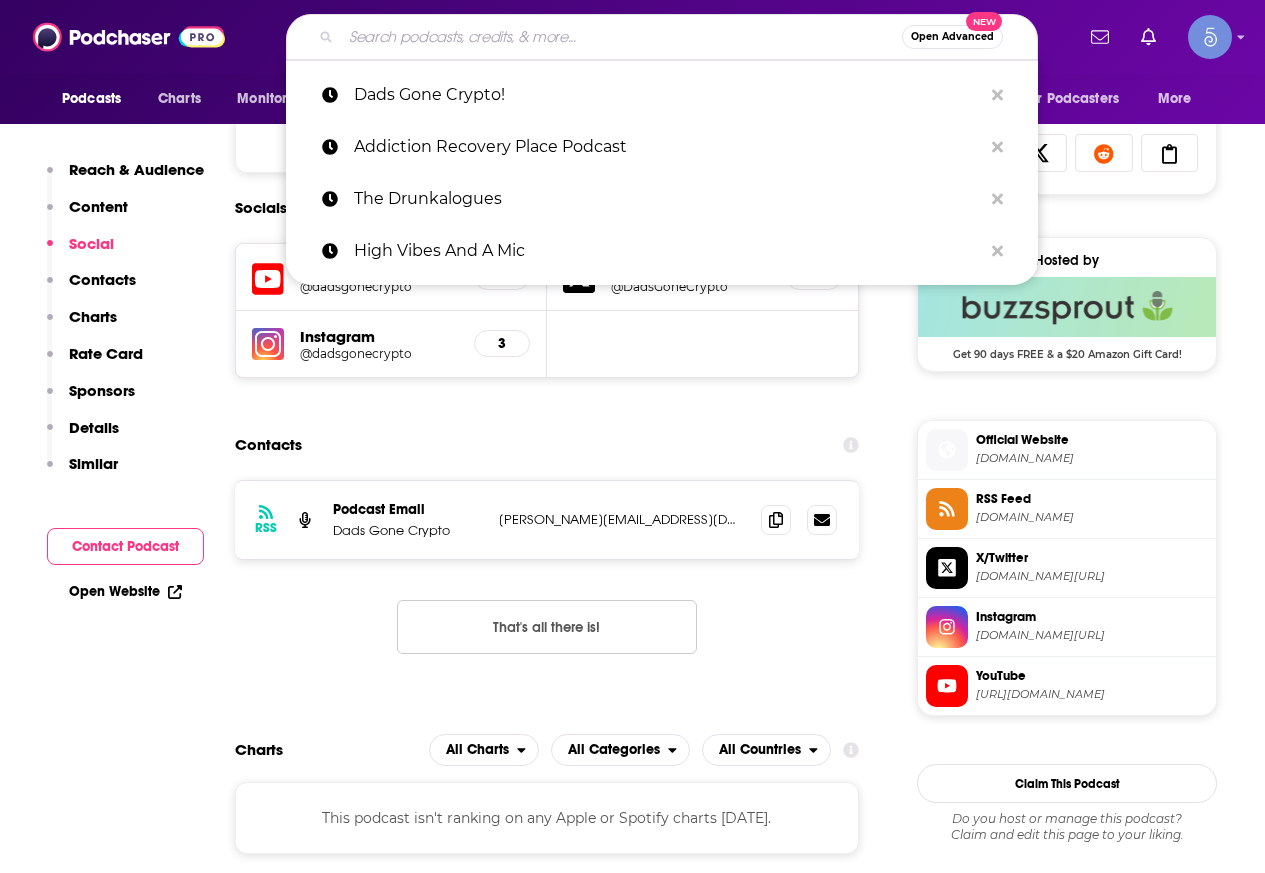 paste on "The Crypto Rundown" 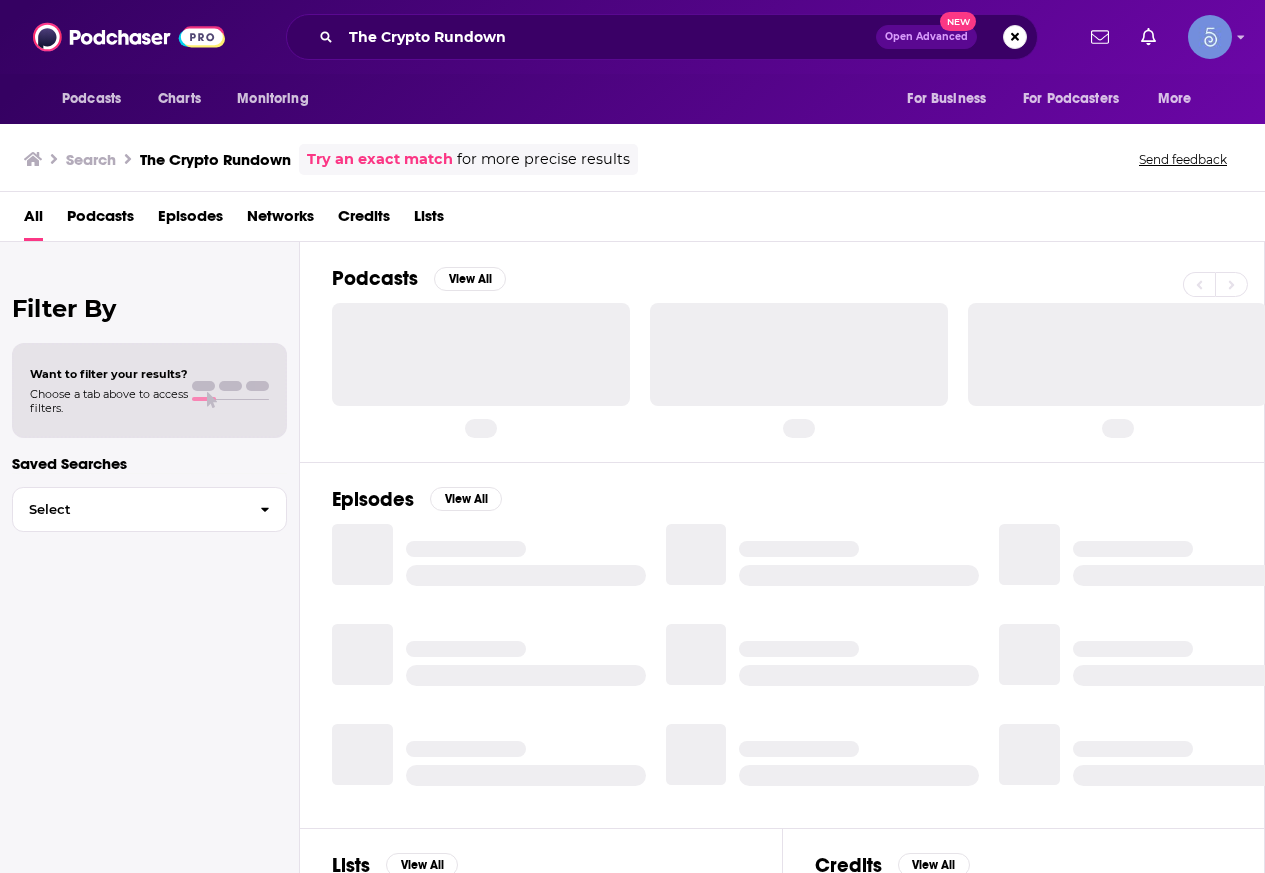 scroll, scrollTop: 0, scrollLeft: 0, axis: both 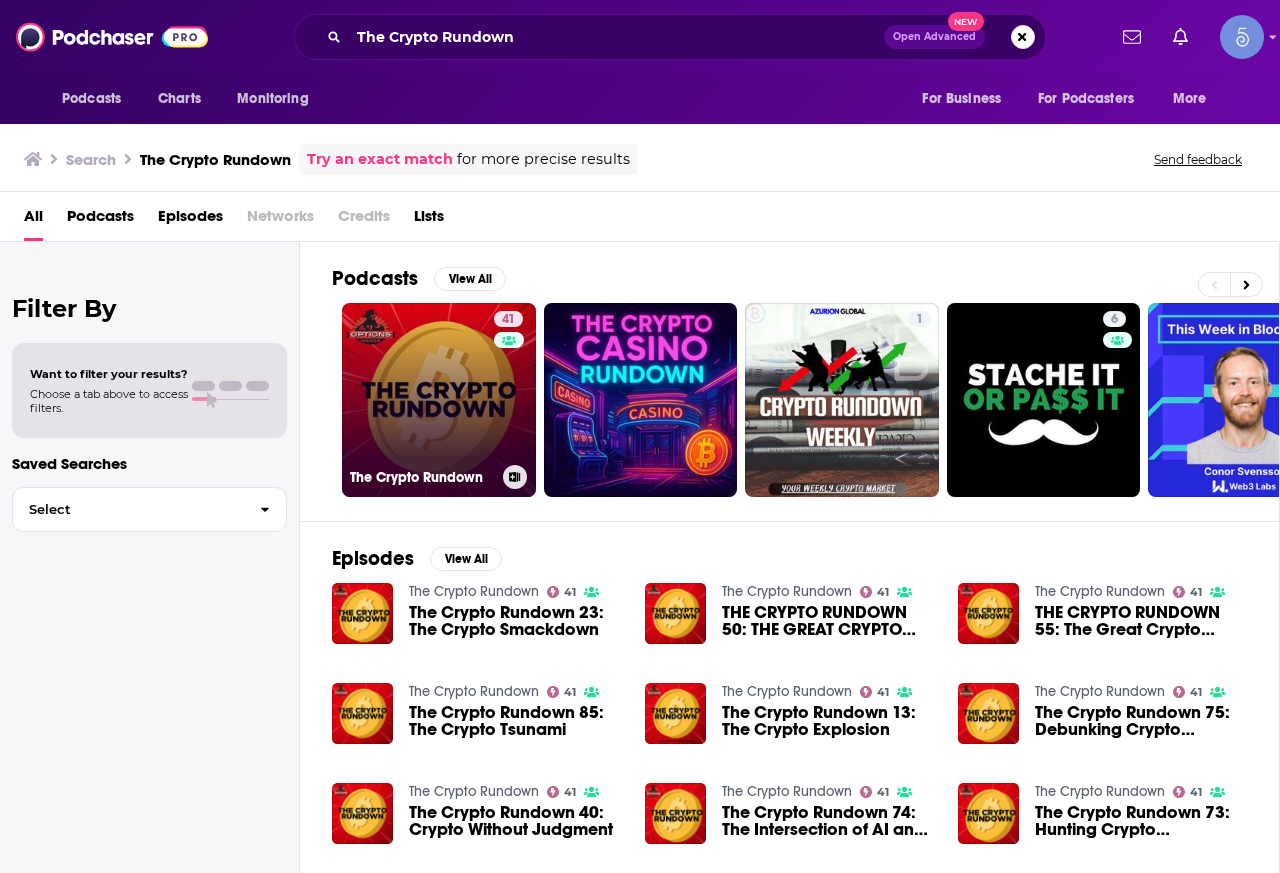 click on "41 The Crypto Rundown" at bounding box center (439, 400) 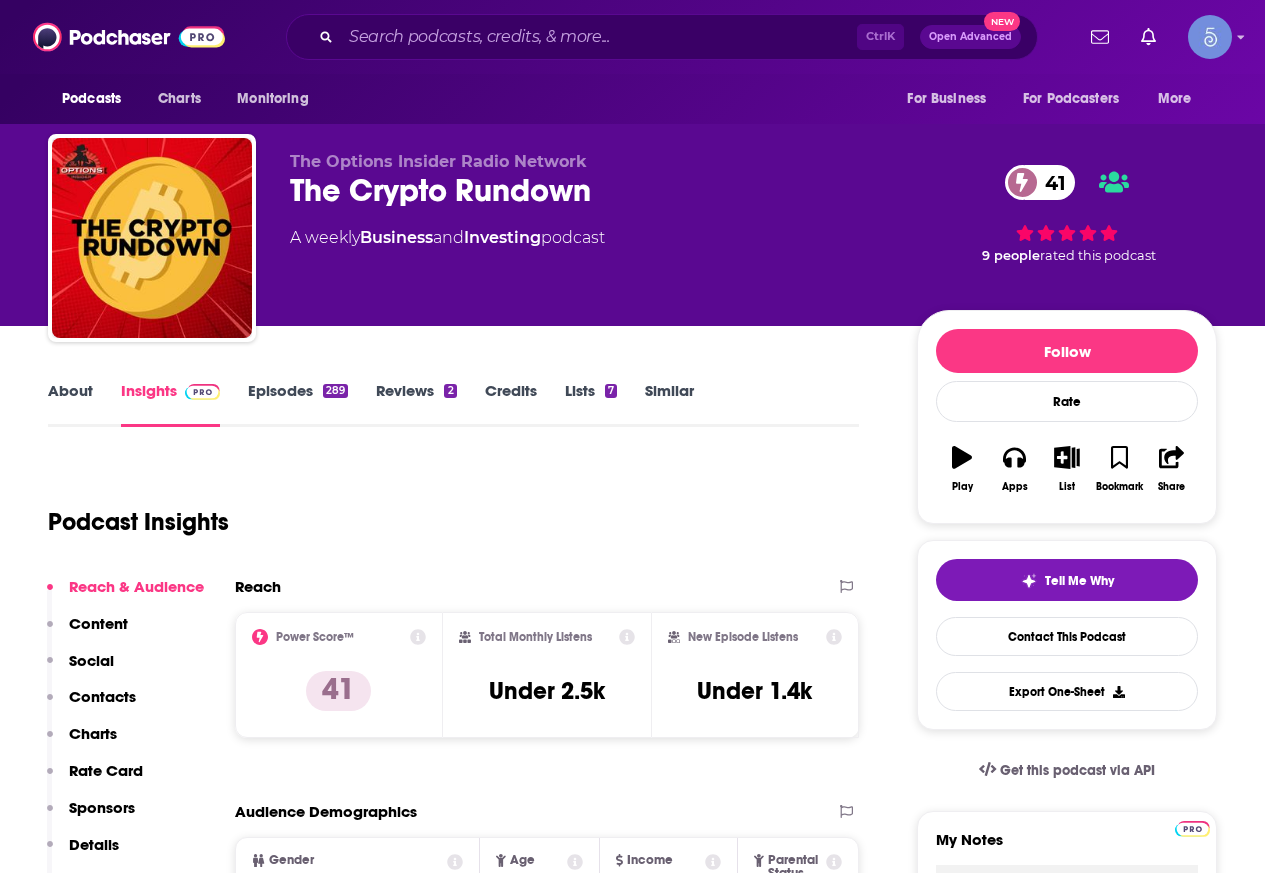 click on "About" at bounding box center (70, 404) 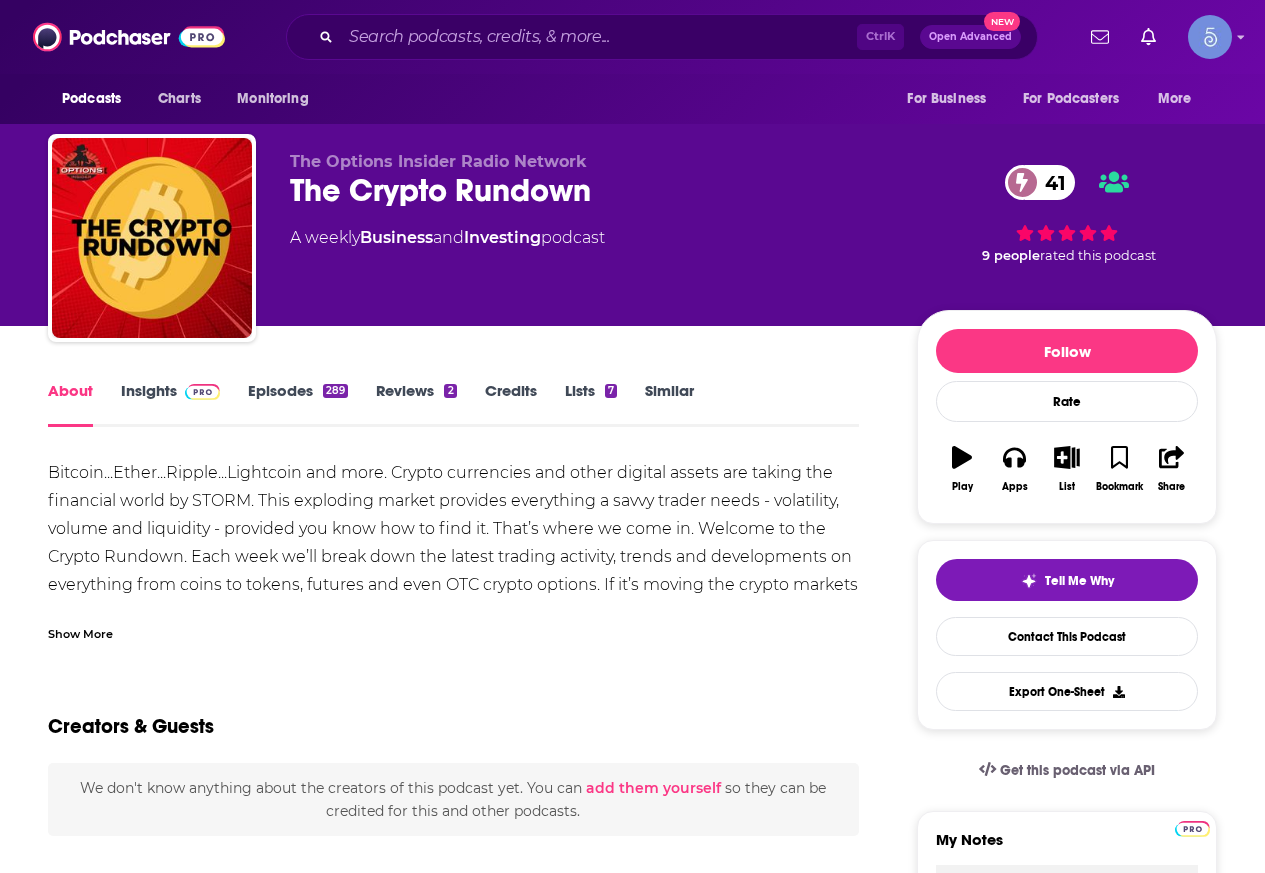 click on "Show More" at bounding box center [80, 632] 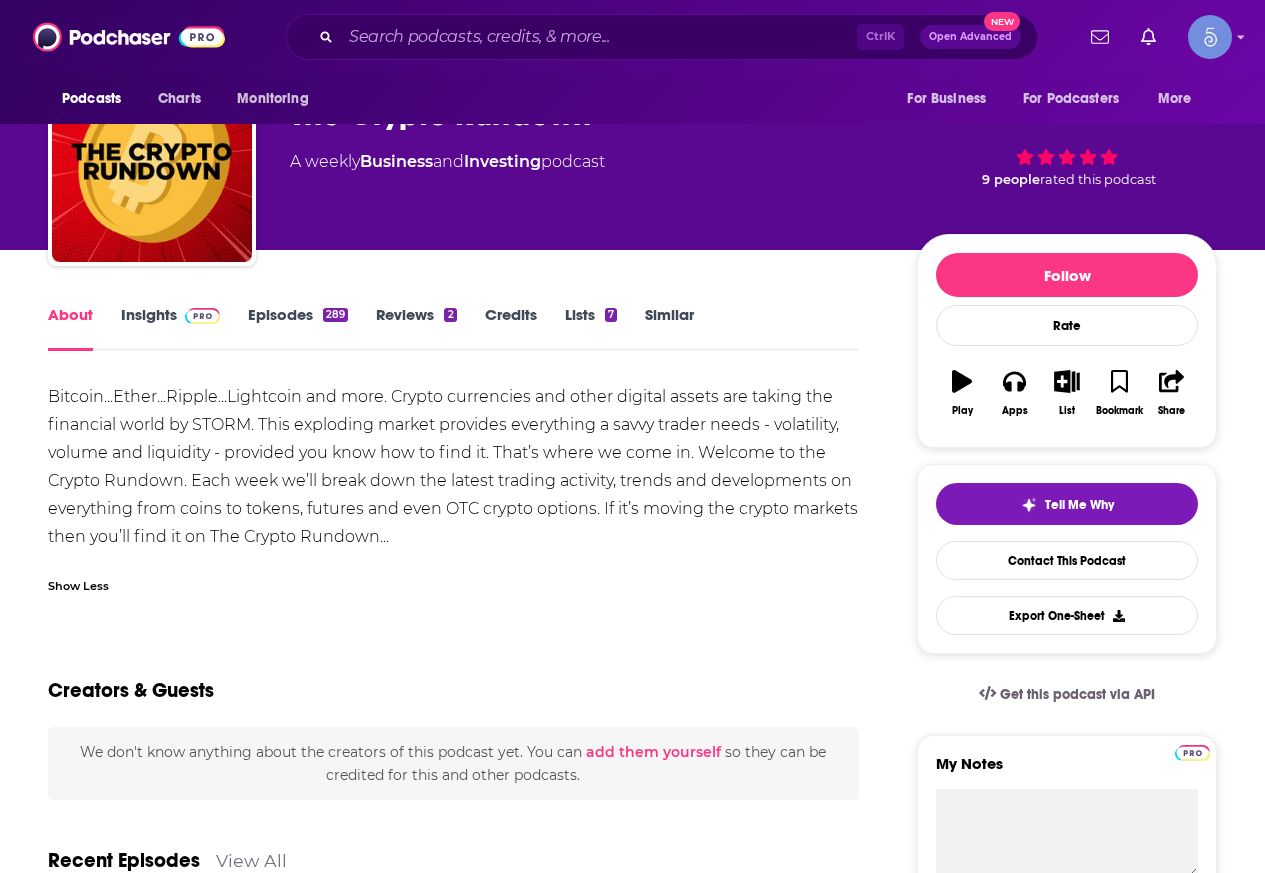 scroll, scrollTop: 0, scrollLeft: 0, axis: both 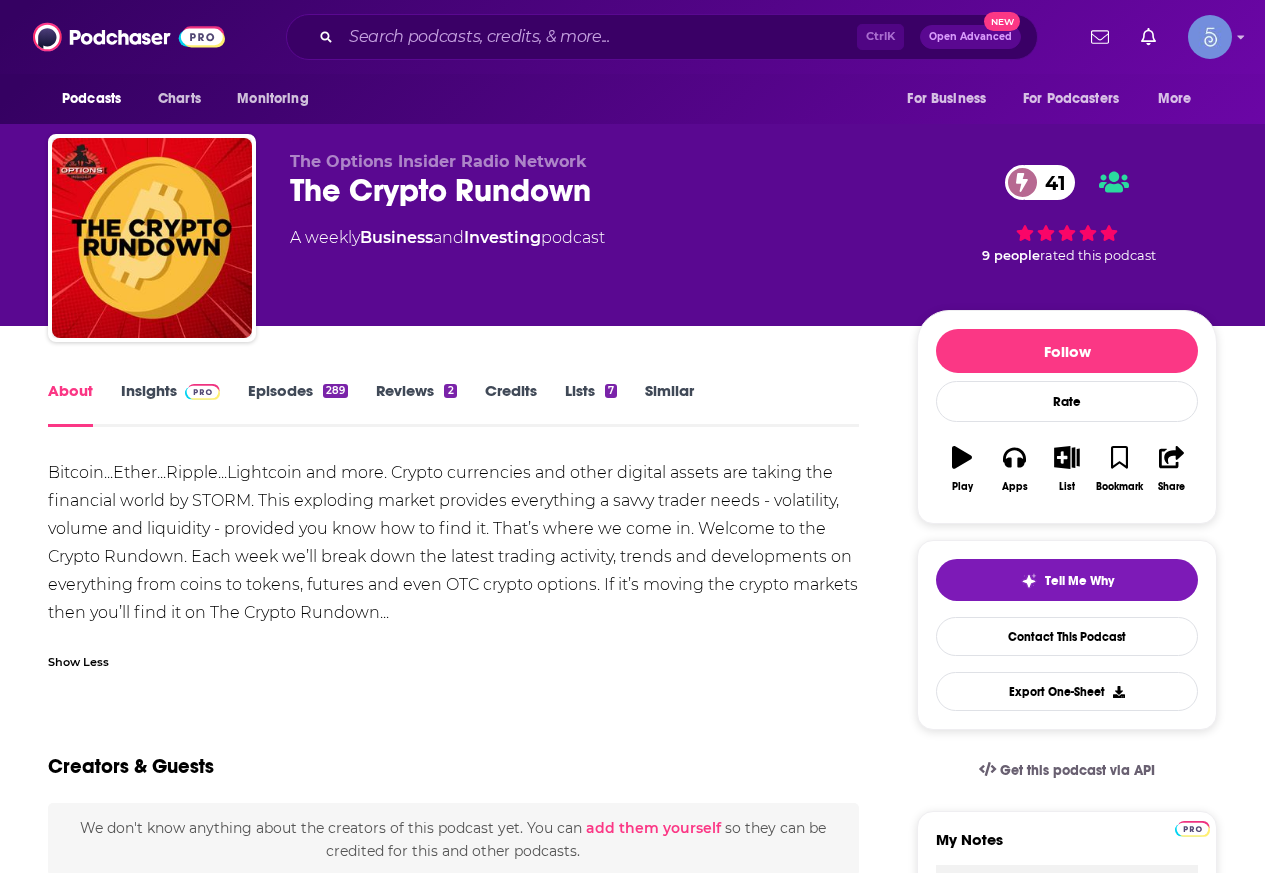 click on "About Insights Episodes 289 Reviews 2 Credits Lists 7 Similar Bitcoin...Ether...Ripple...Lightcoin and more. Crypto currencies and other digital assets are taking the financial world by STORM. This exploding market provides everything a savvy trader needs - volatility, volume and liquidity - provided you know how to find it. That’s where we come in. Welcome to the Crypto Rundown. Each week we’ll break down the latest trading activity, trends and developments on everything from coins to tokens, futures and even OTC crypto options. If it’s moving the crypto markets then you’ll find it on The Crypto Rundown... Show Less Creators & Guests We don't know anything about the creators of this podcast yet . You can   add them yourself   so they can be credited for this and other podcasts. Recent Episodes View All The Crypto Rundown 282: Crypto Week Records and Pudgy Penguins [DATE] The Crypto Rundown 281: CRCL, IBIT Straddles and ETH Turning Points [DATE] [DATE] View All Episodes View All" at bounding box center [632, 1862] 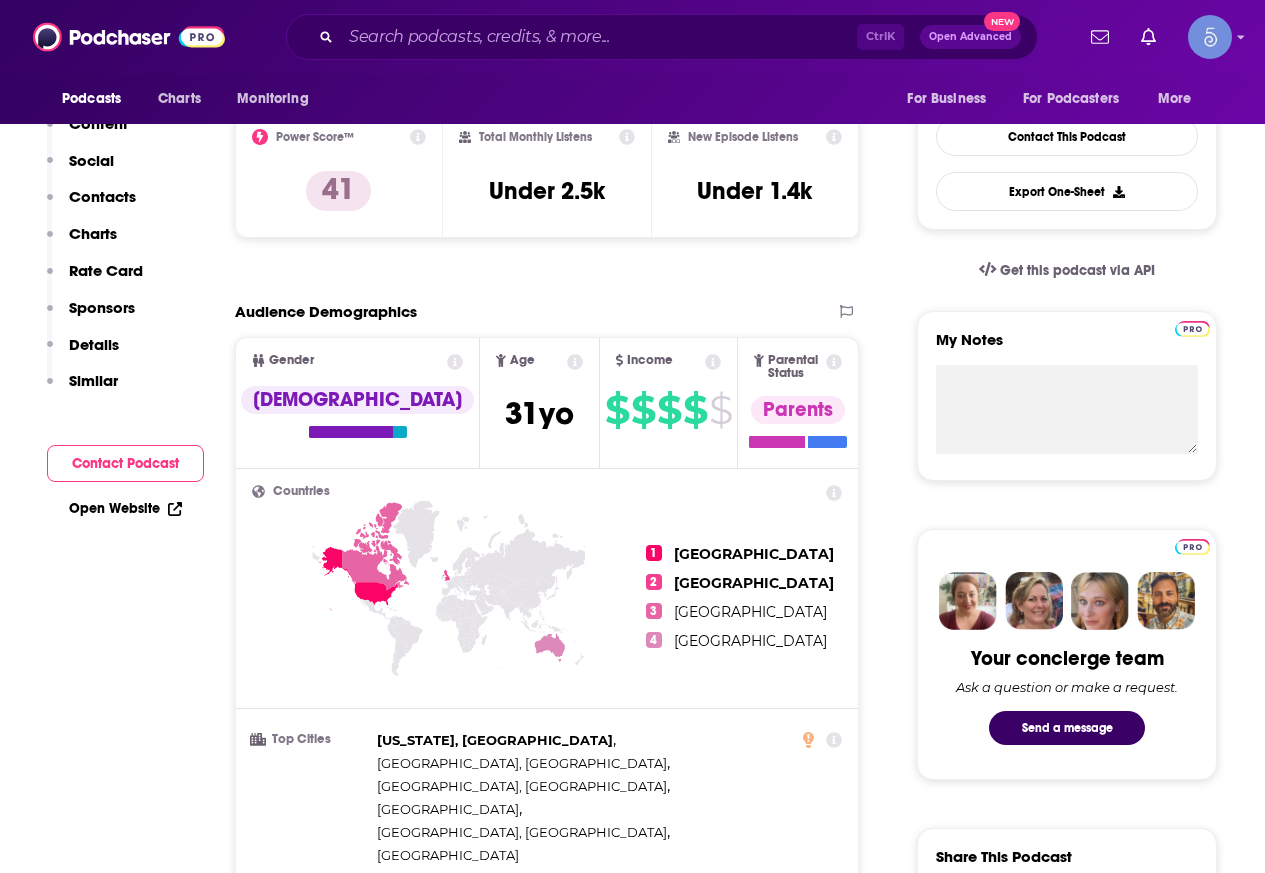 scroll, scrollTop: 0, scrollLeft: 0, axis: both 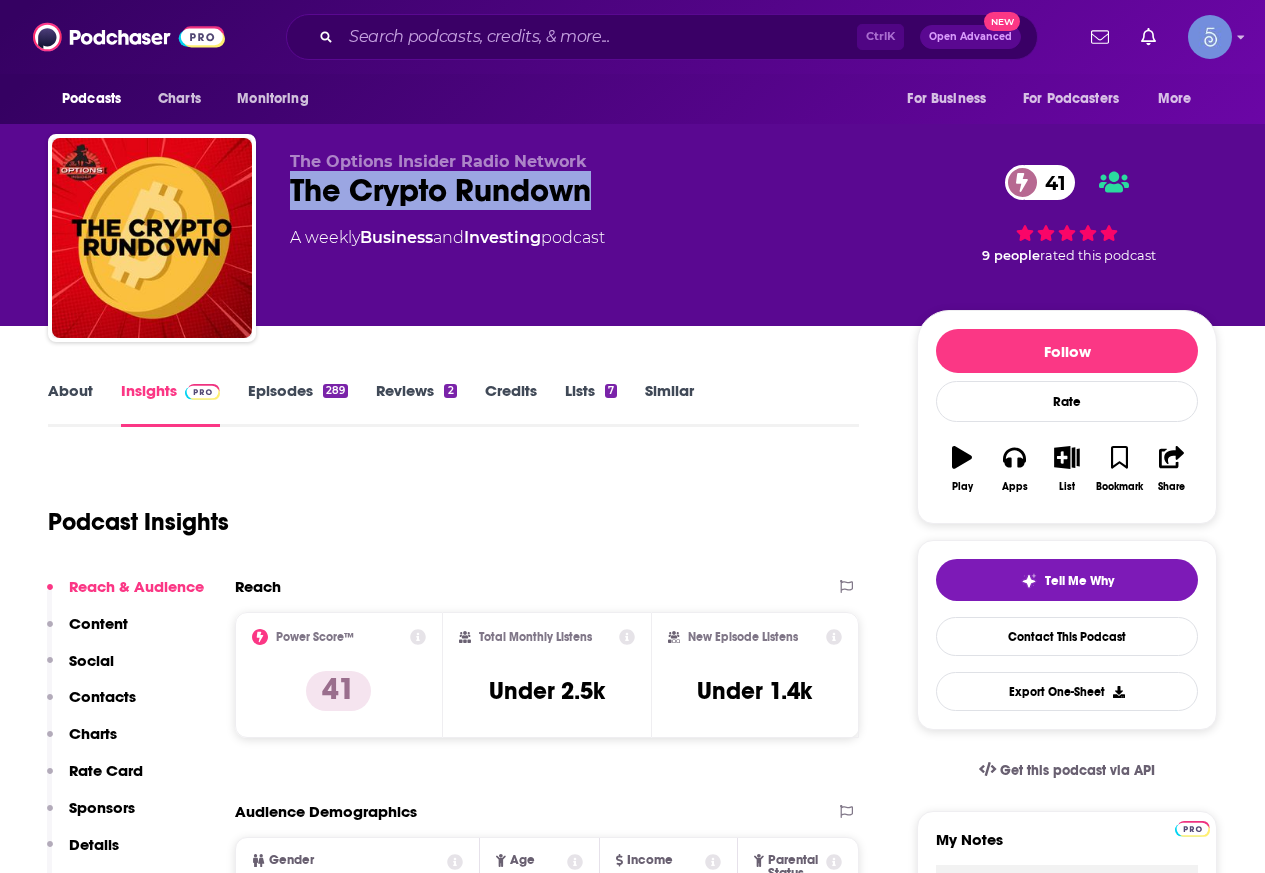 drag, startPoint x: 638, startPoint y: 187, endPoint x: 279, endPoint y: 199, distance: 359.2005 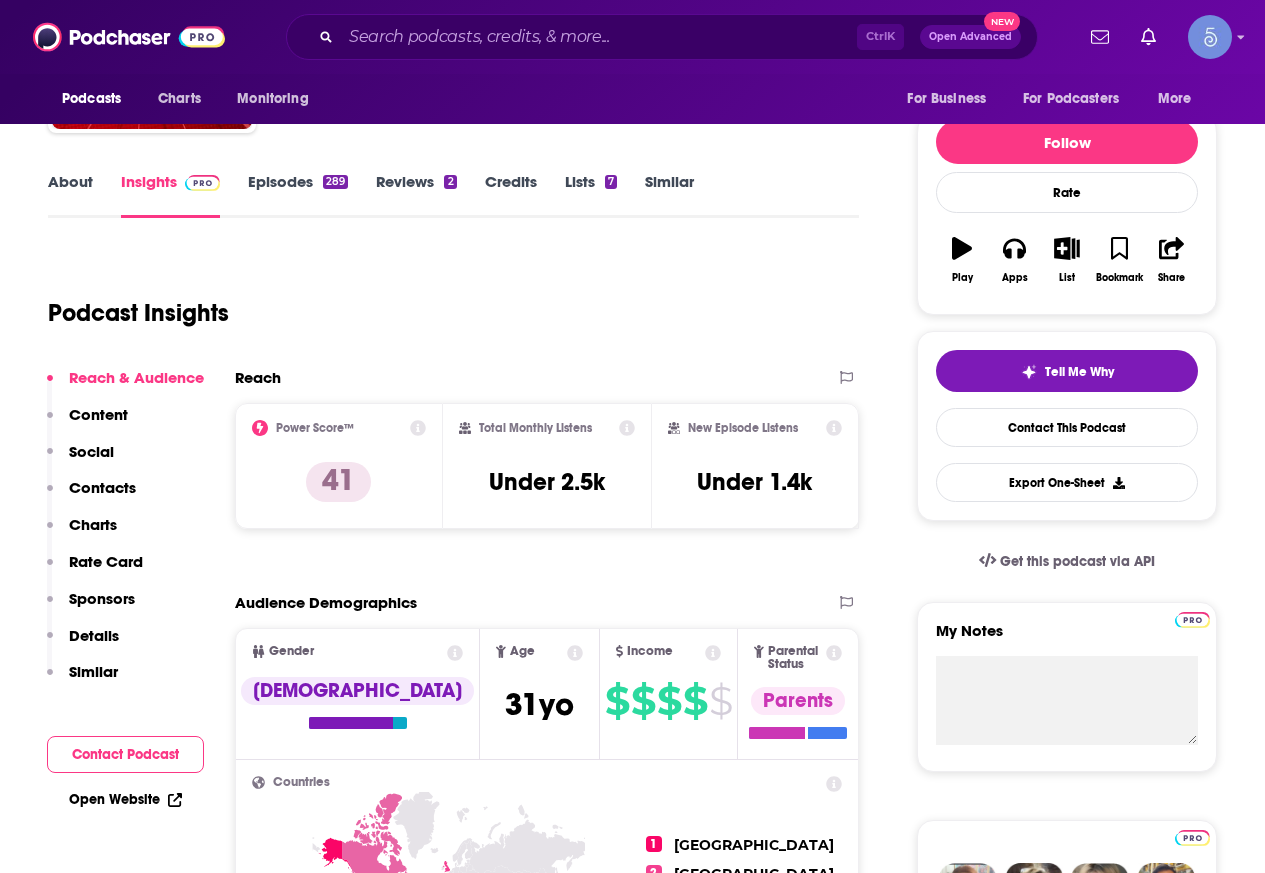 scroll, scrollTop: 0, scrollLeft: 0, axis: both 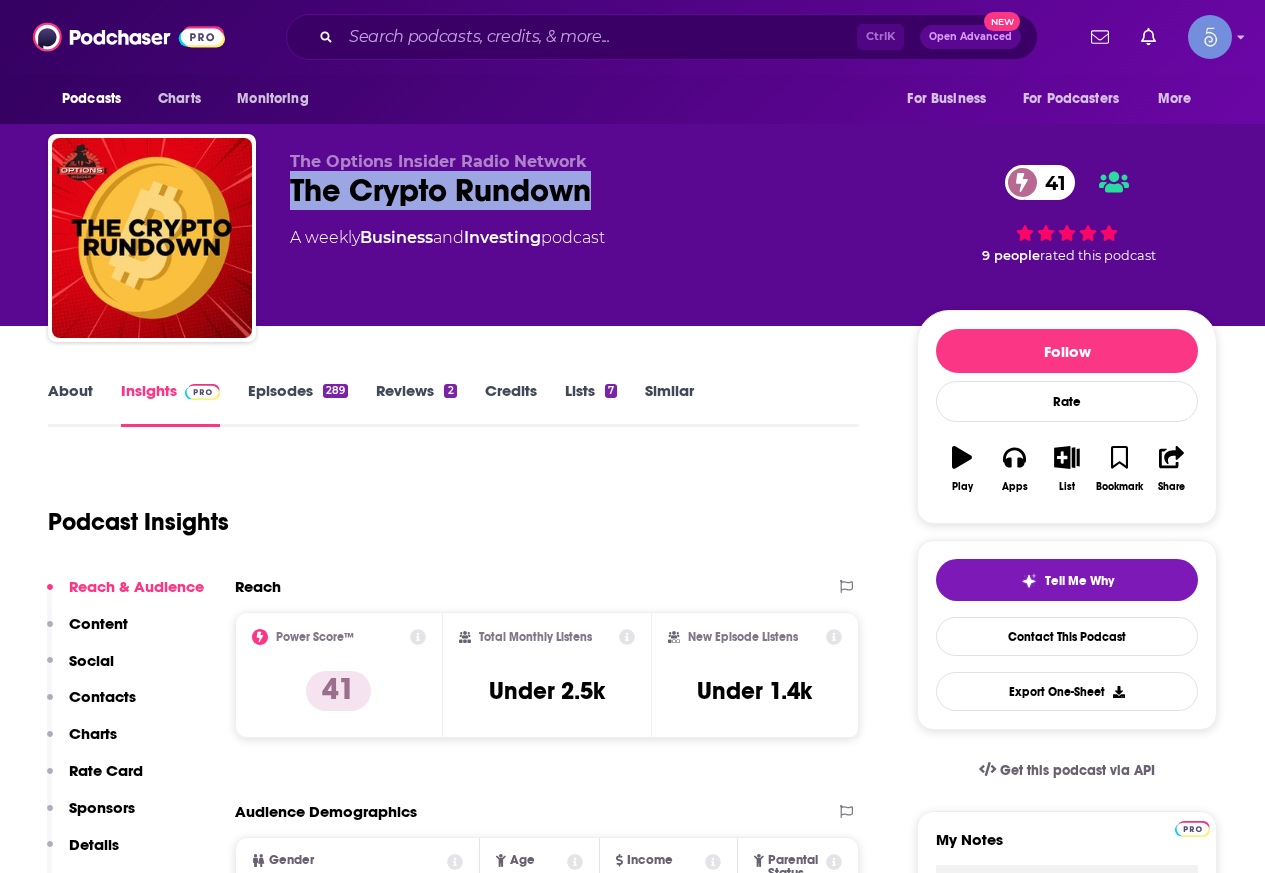 copy on "The Crypto Rundown" 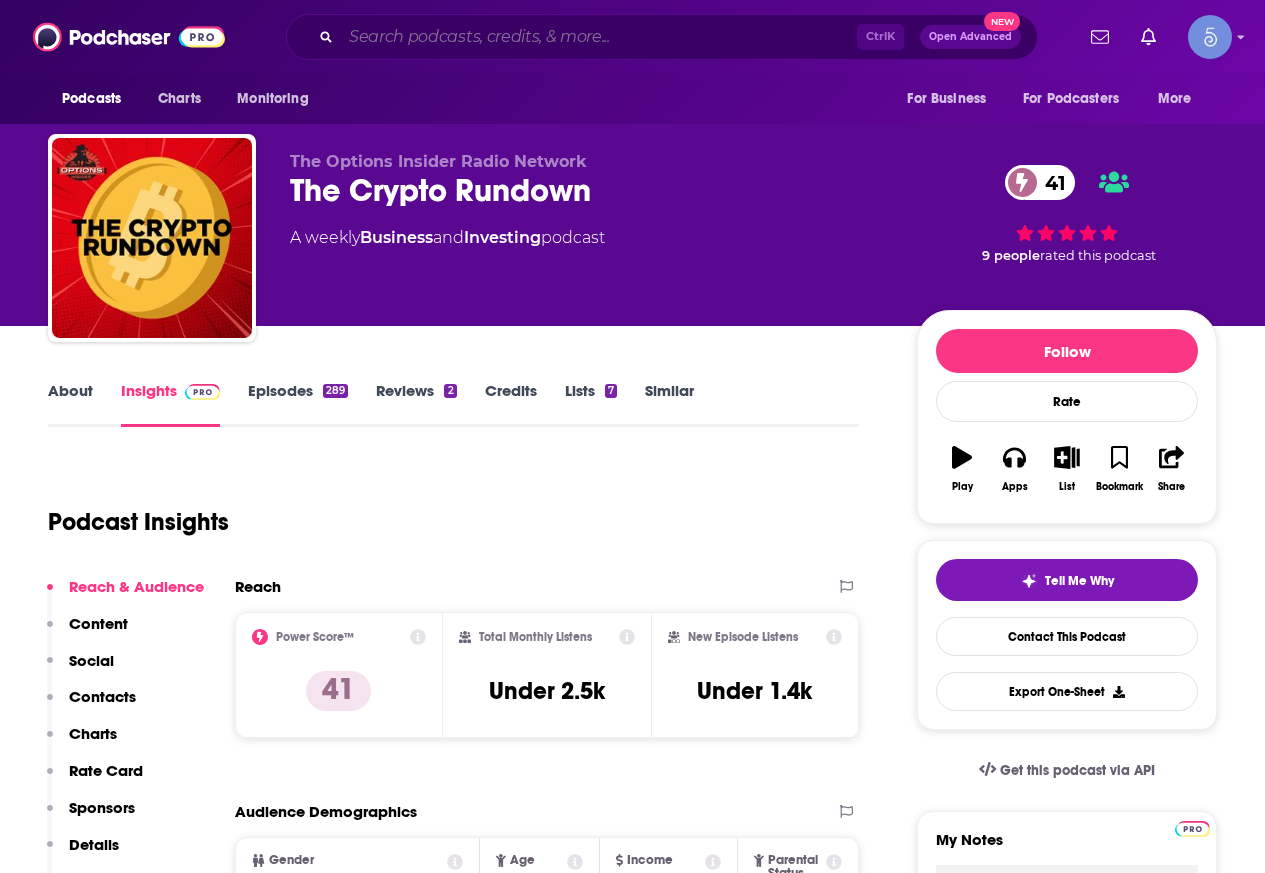 click at bounding box center (599, 37) 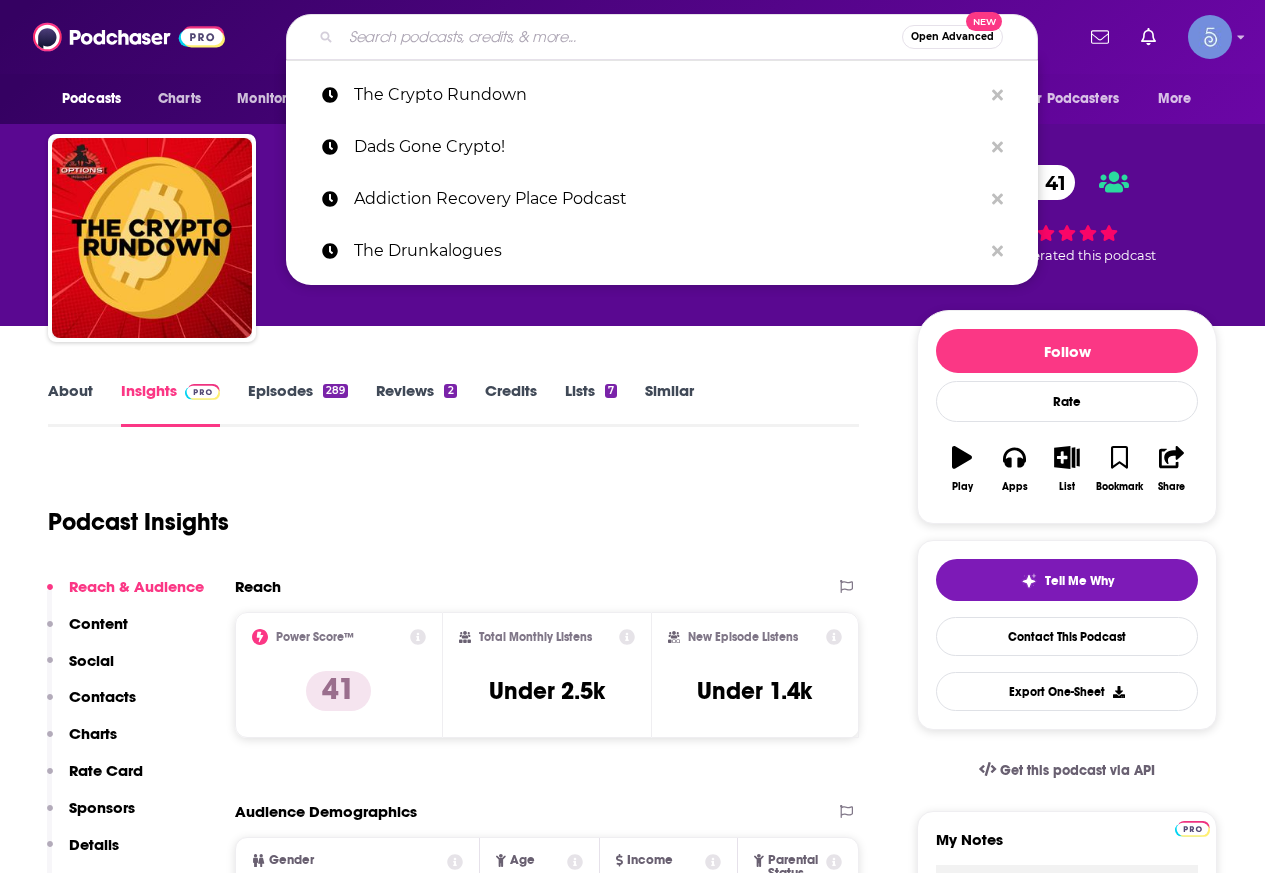 paste on "Unblocking Crypto" 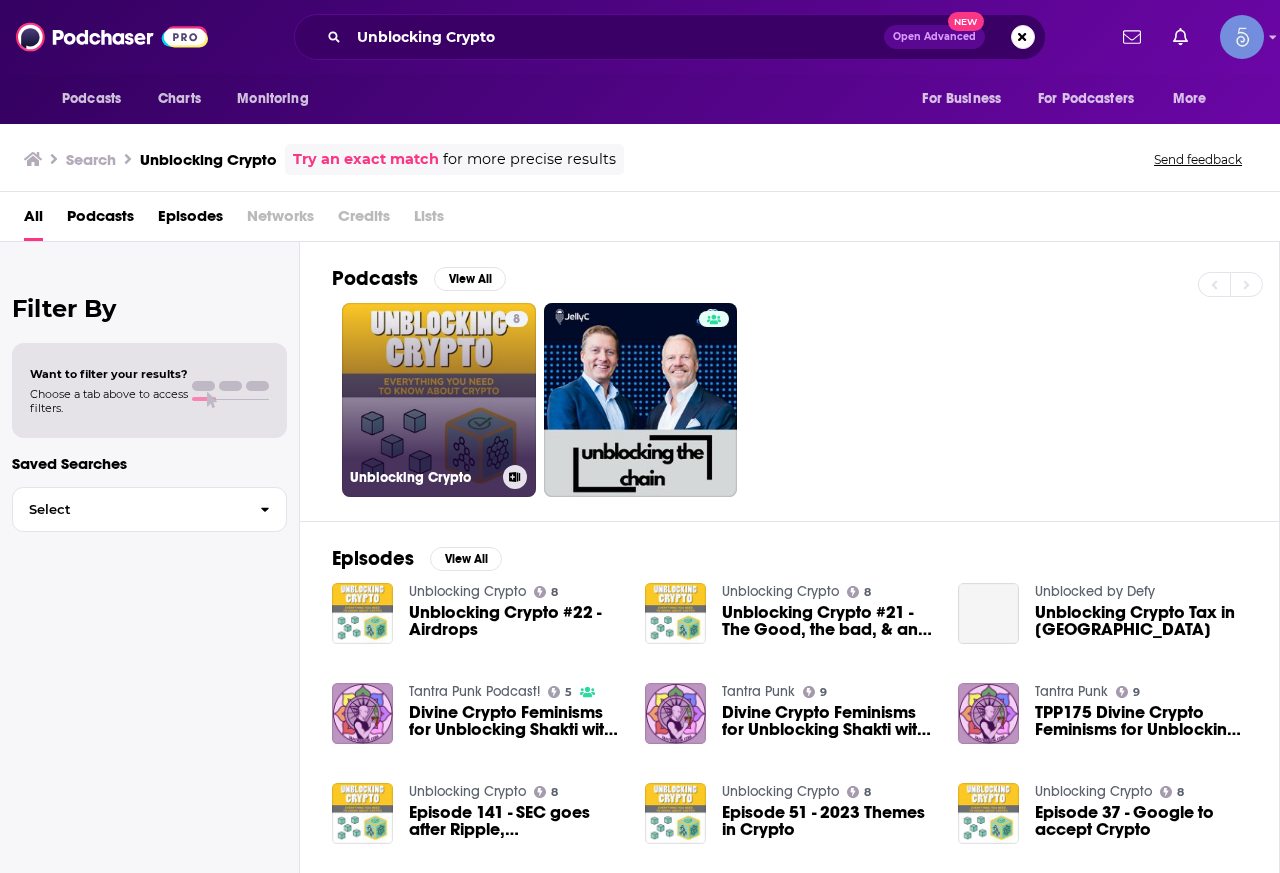 click on "8 Unblocking Crypto" at bounding box center [439, 400] 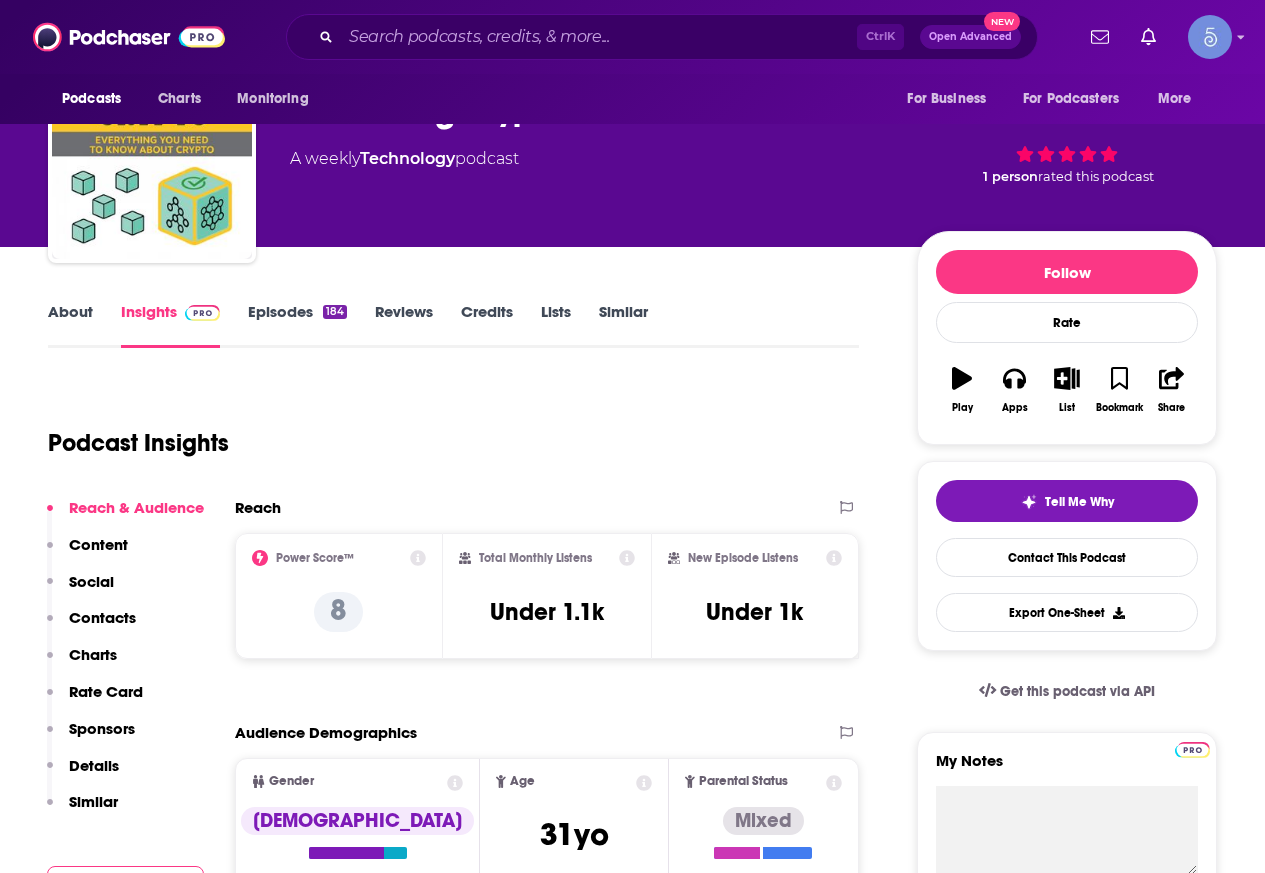 scroll, scrollTop: 0, scrollLeft: 0, axis: both 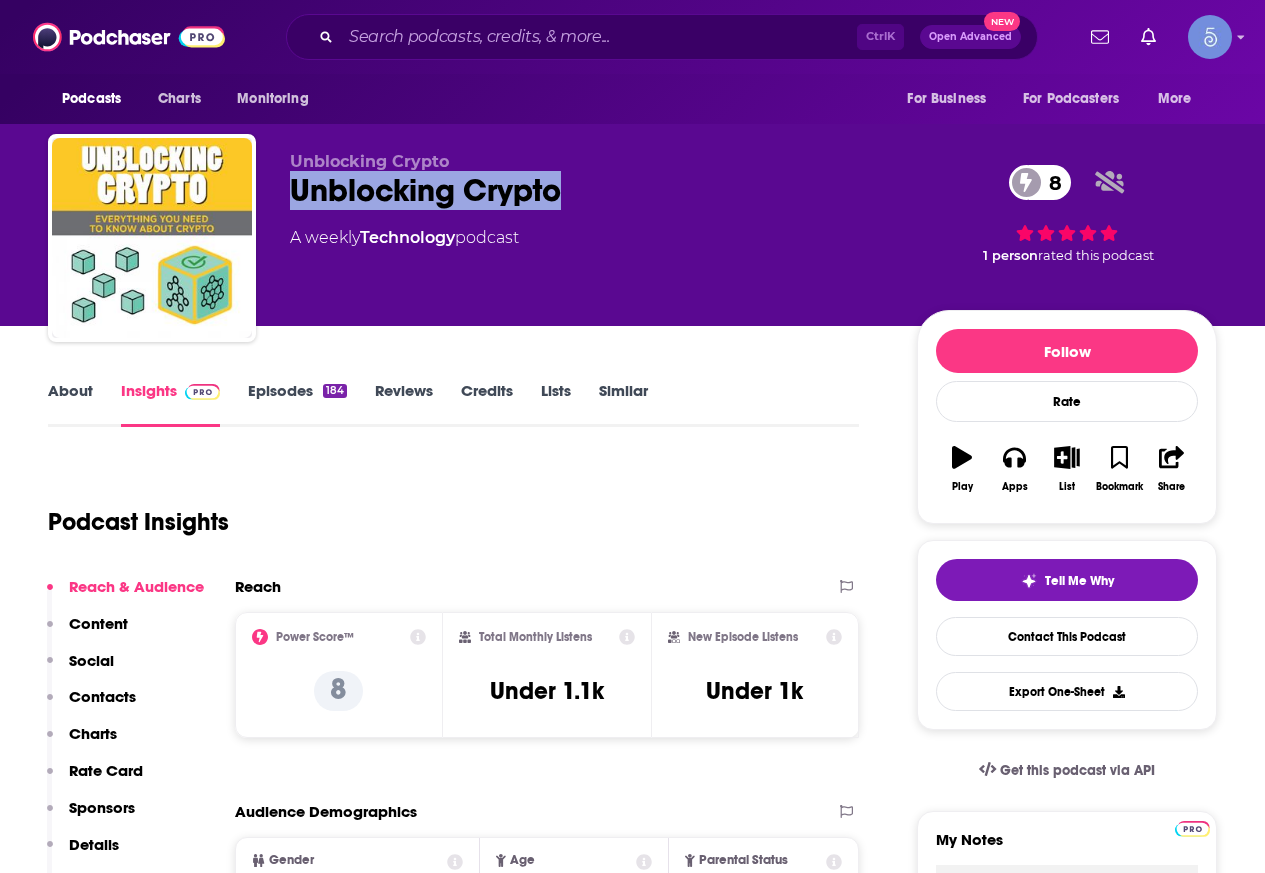 drag, startPoint x: 584, startPoint y: 186, endPoint x: 293, endPoint y: 201, distance: 291.38635 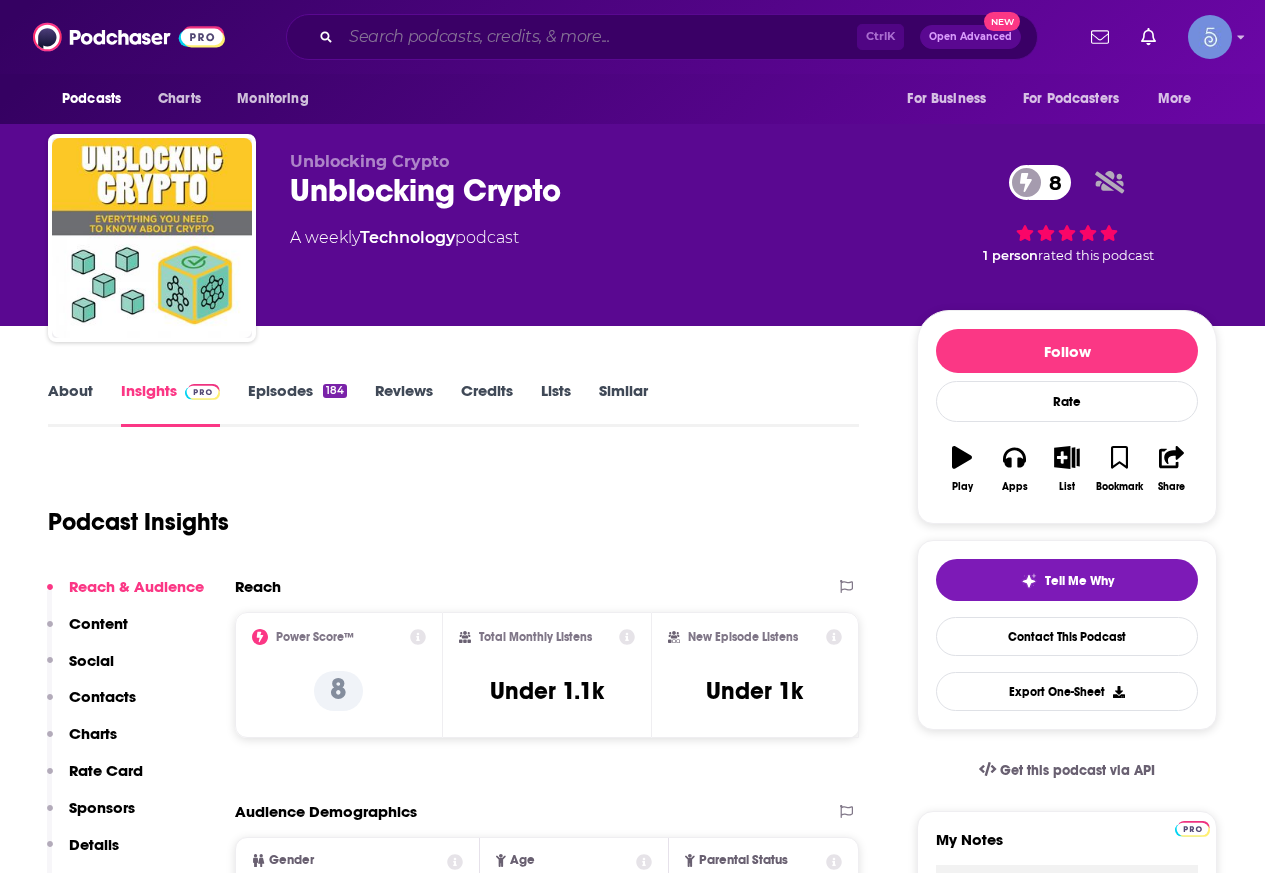 click at bounding box center (599, 37) 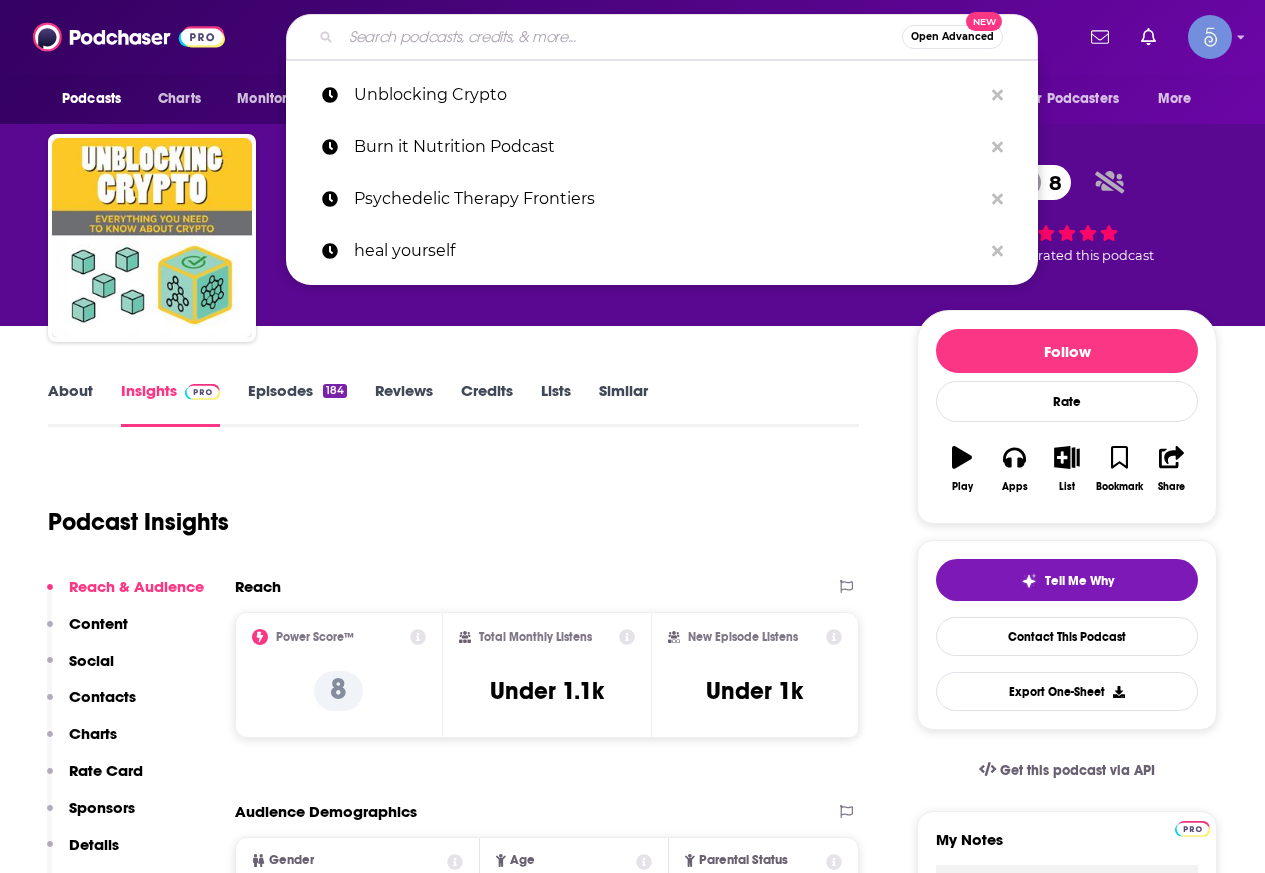 paste on "From No Crypto to Know Crypto" 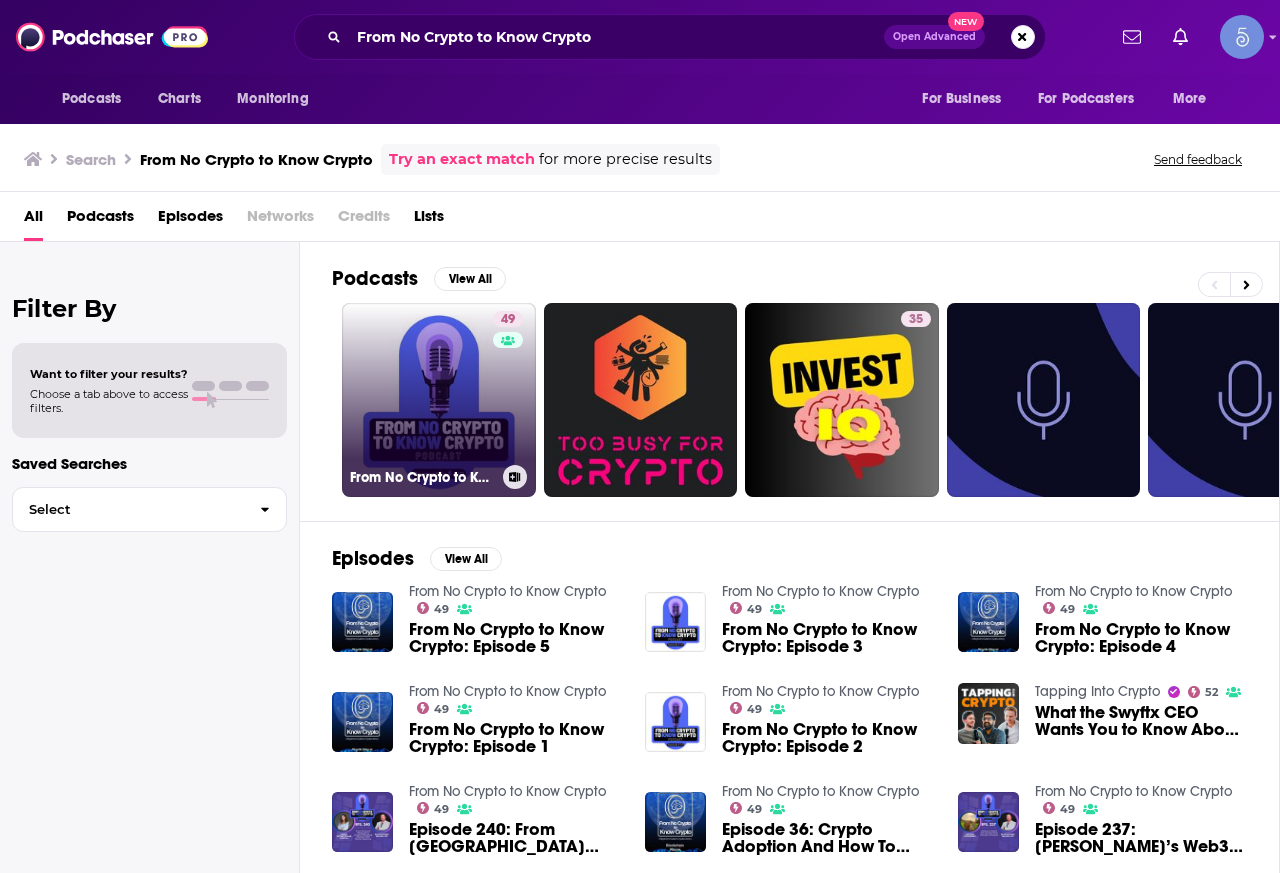 click on "49 From No Crypto to Know Crypto" at bounding box center (439, 400) 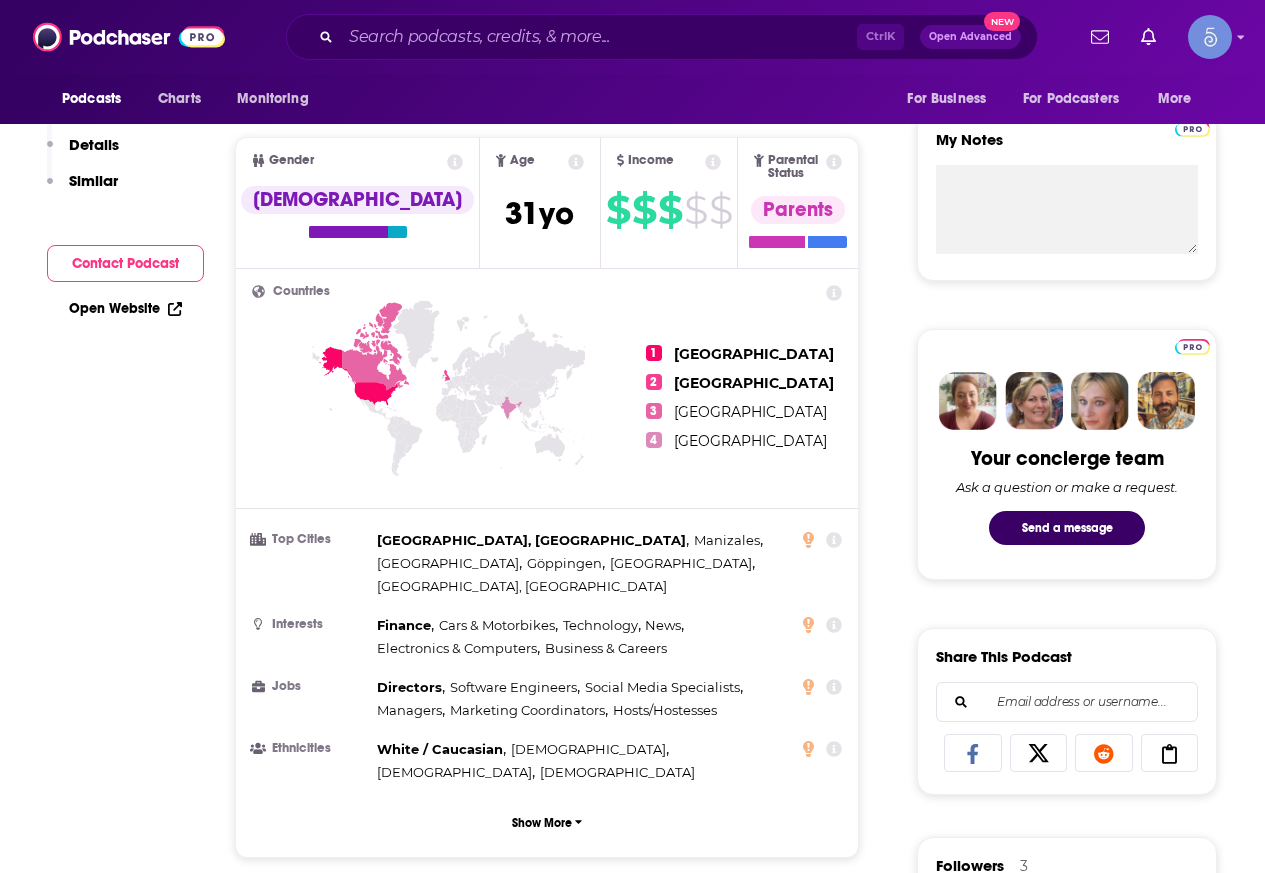 scroll, scrollTop: 0, scrollLeft: 0, axis: both 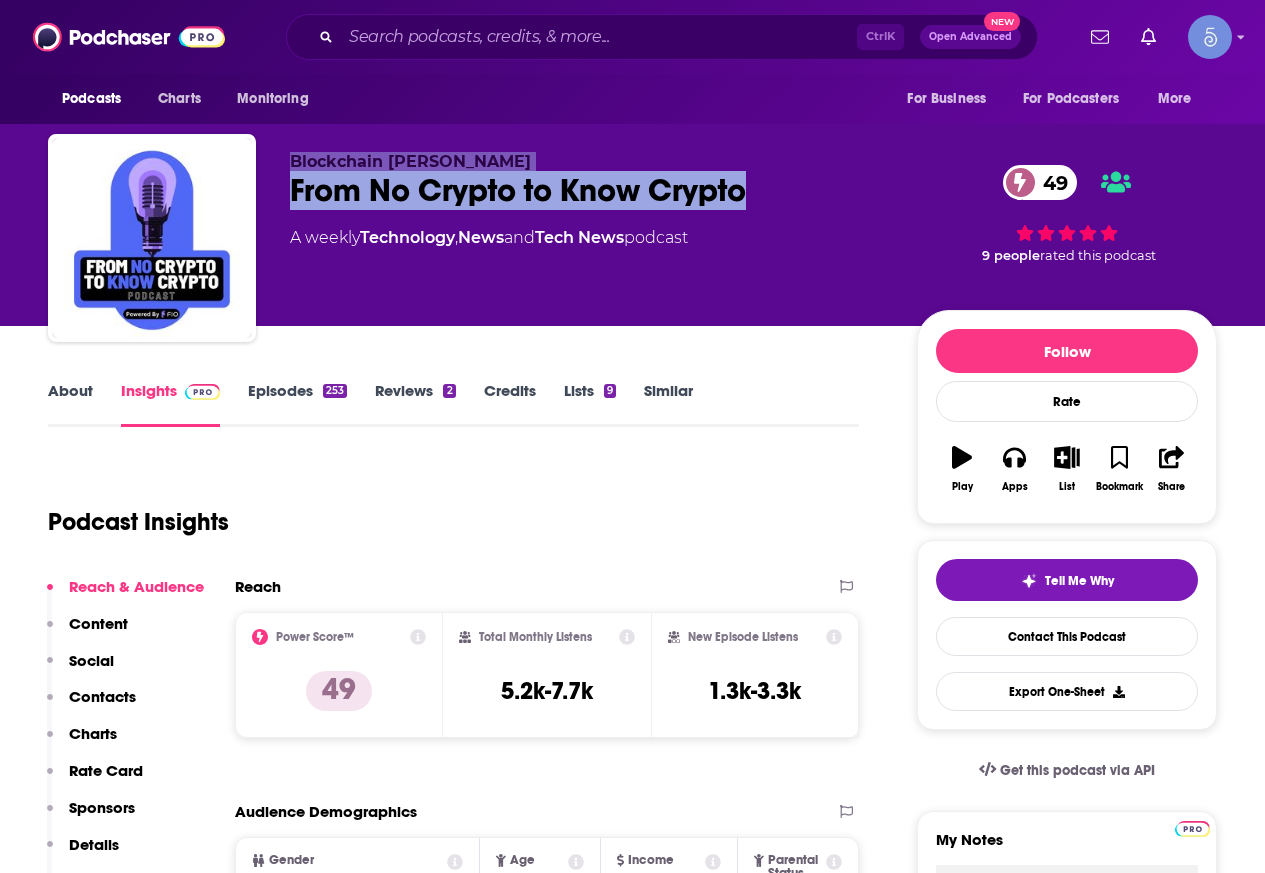 drag, startPoint x: 756, startPoint y: 191, endPoint x: 263, endPoint y: 165, distance: 493.68512 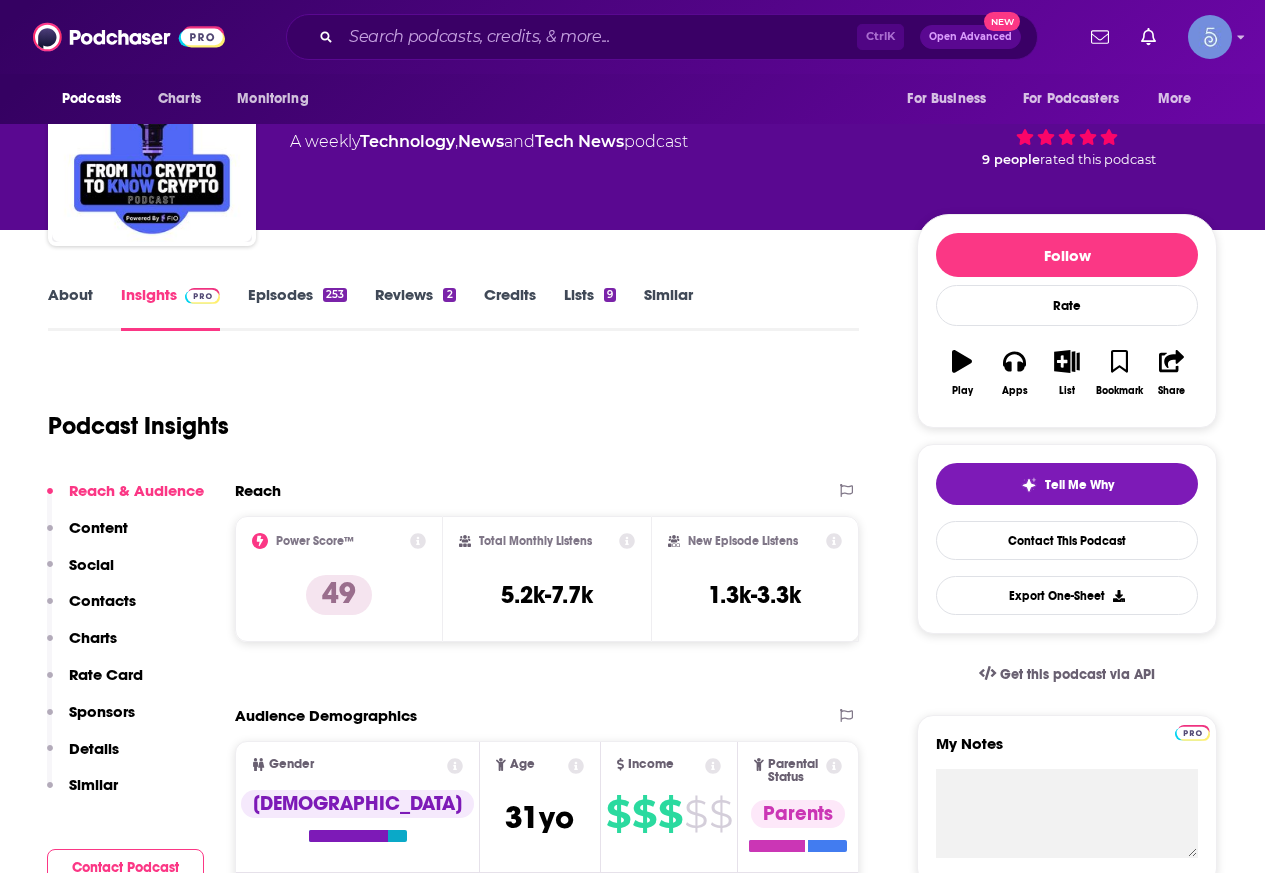 scroll, scrollTop: 0, scrollLeft: 0, axis: both 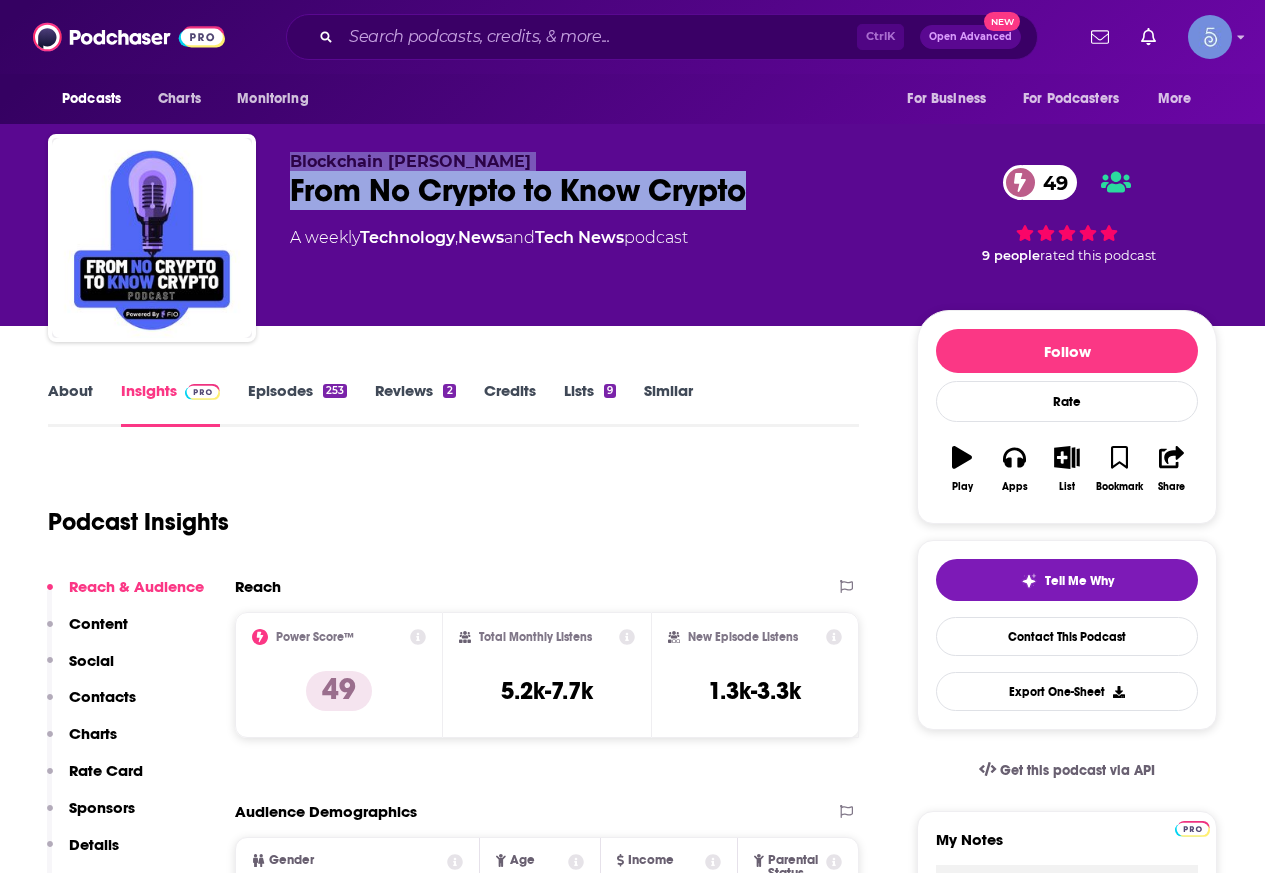 click on "From No Crypto to Know Crypto 49" at bounding box center (587, 190) 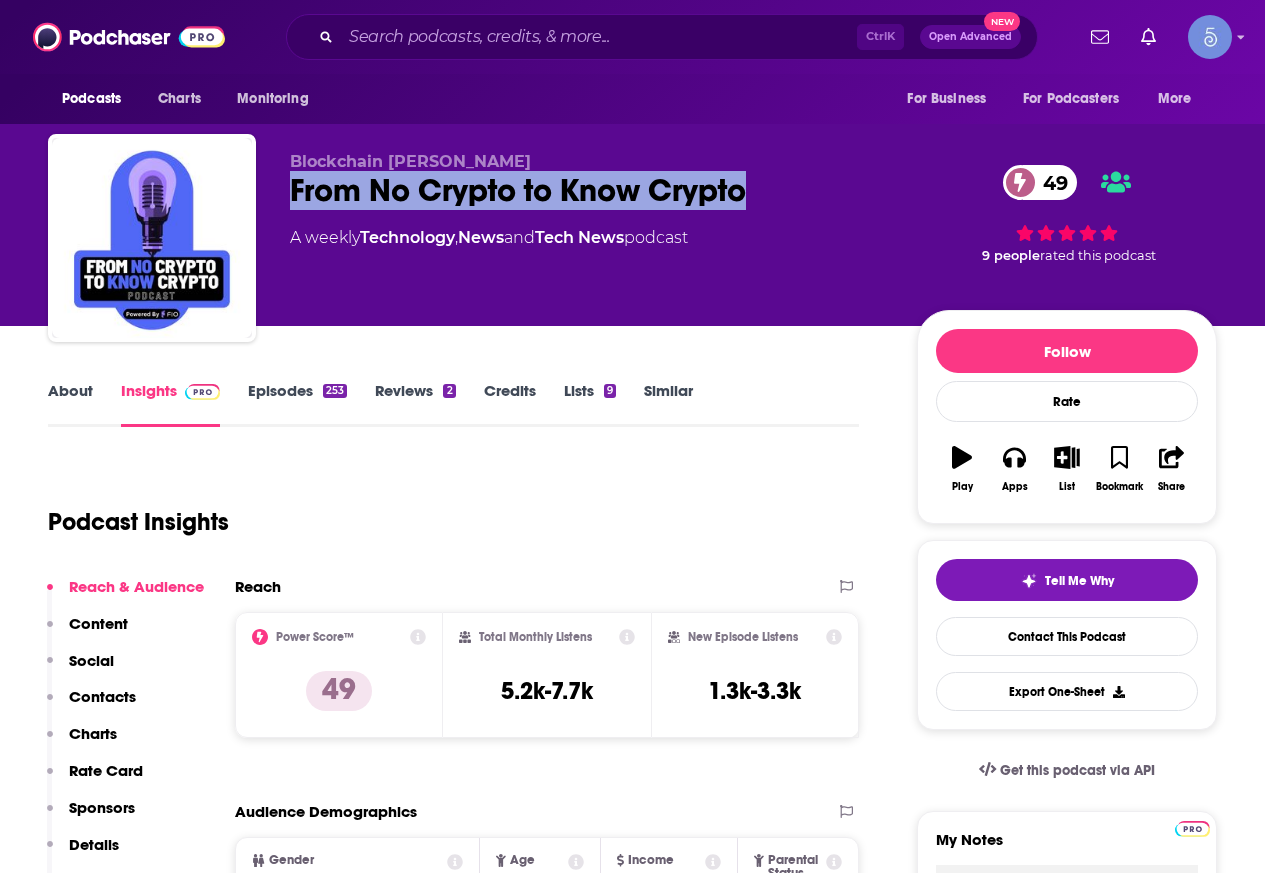 drag, startPoint x: 777, startPoint y: 198, endPoint x: 289, endPoint y: 187, distance: 488.12396 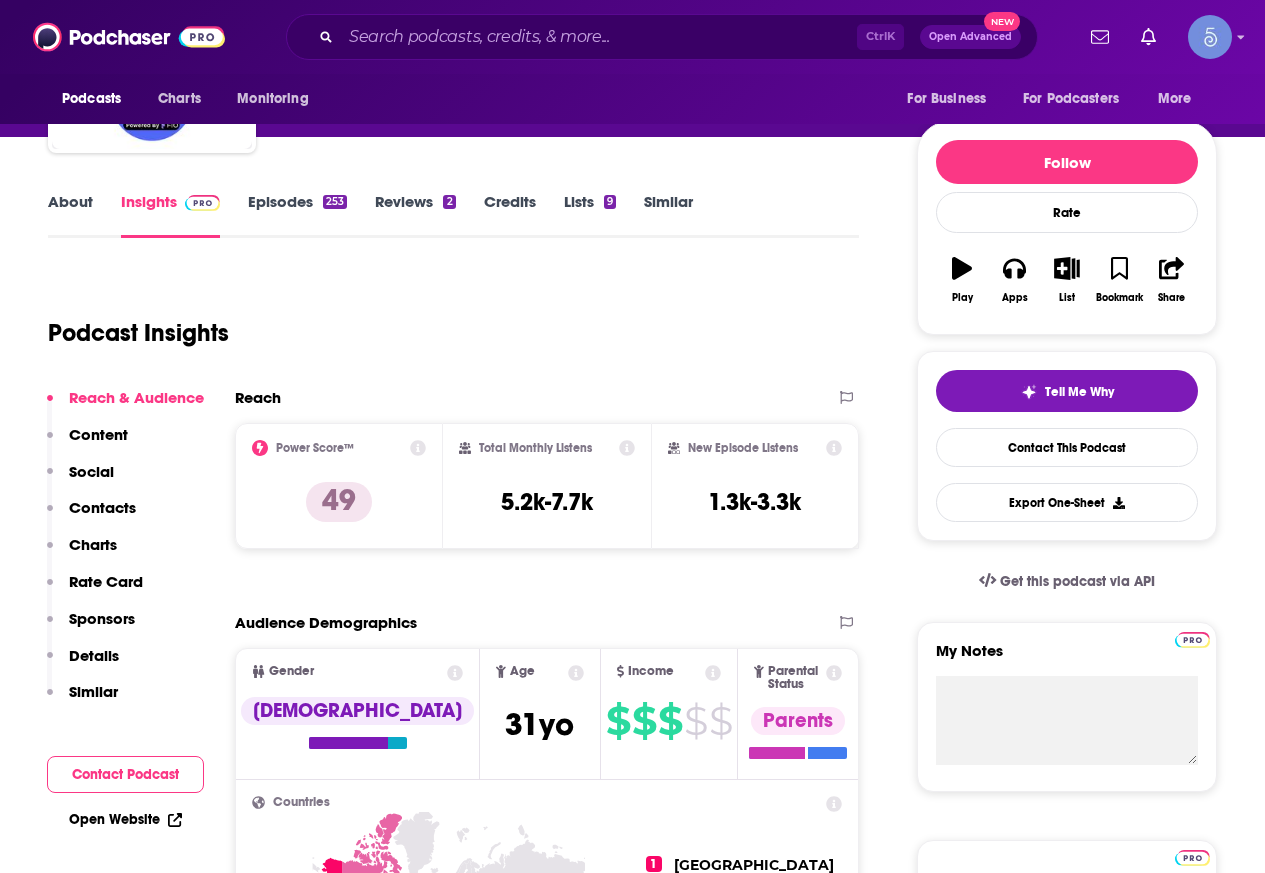 scroll, scrollTop: 0, scrollLeft: 0, axis: both 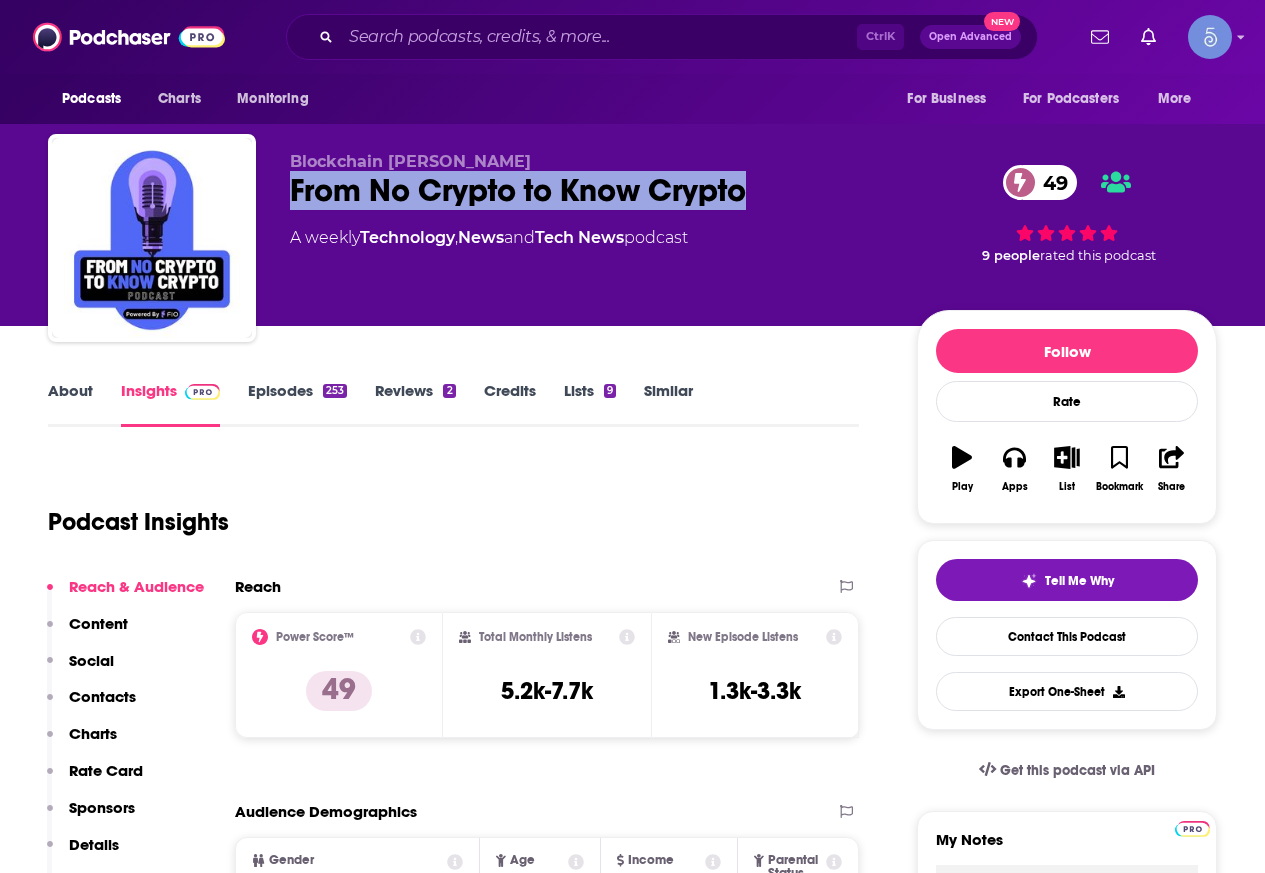 click on "Episodes 253" at bounding box center [297, 404] 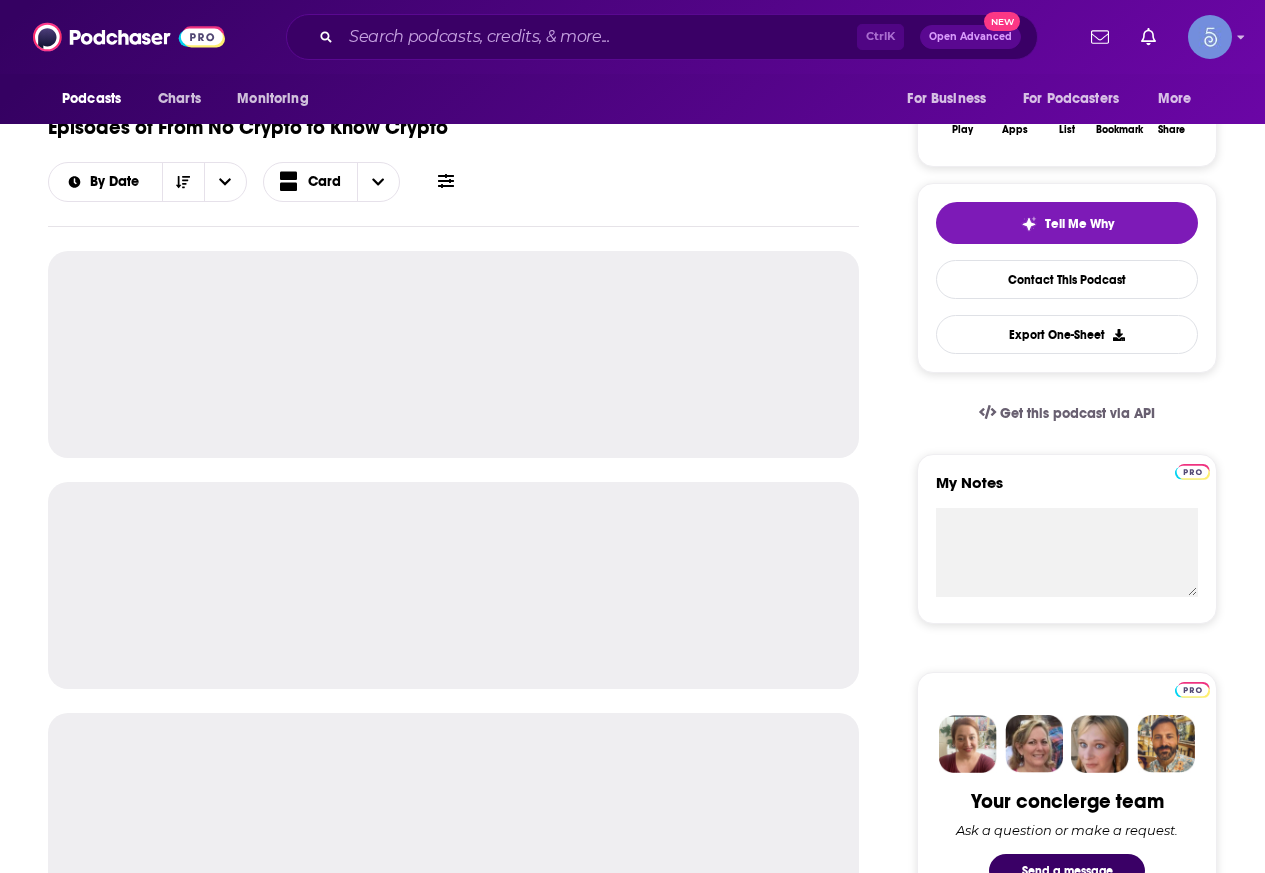 scroll, scrollTop: 400, scrollLeft: 0, axis: vertical 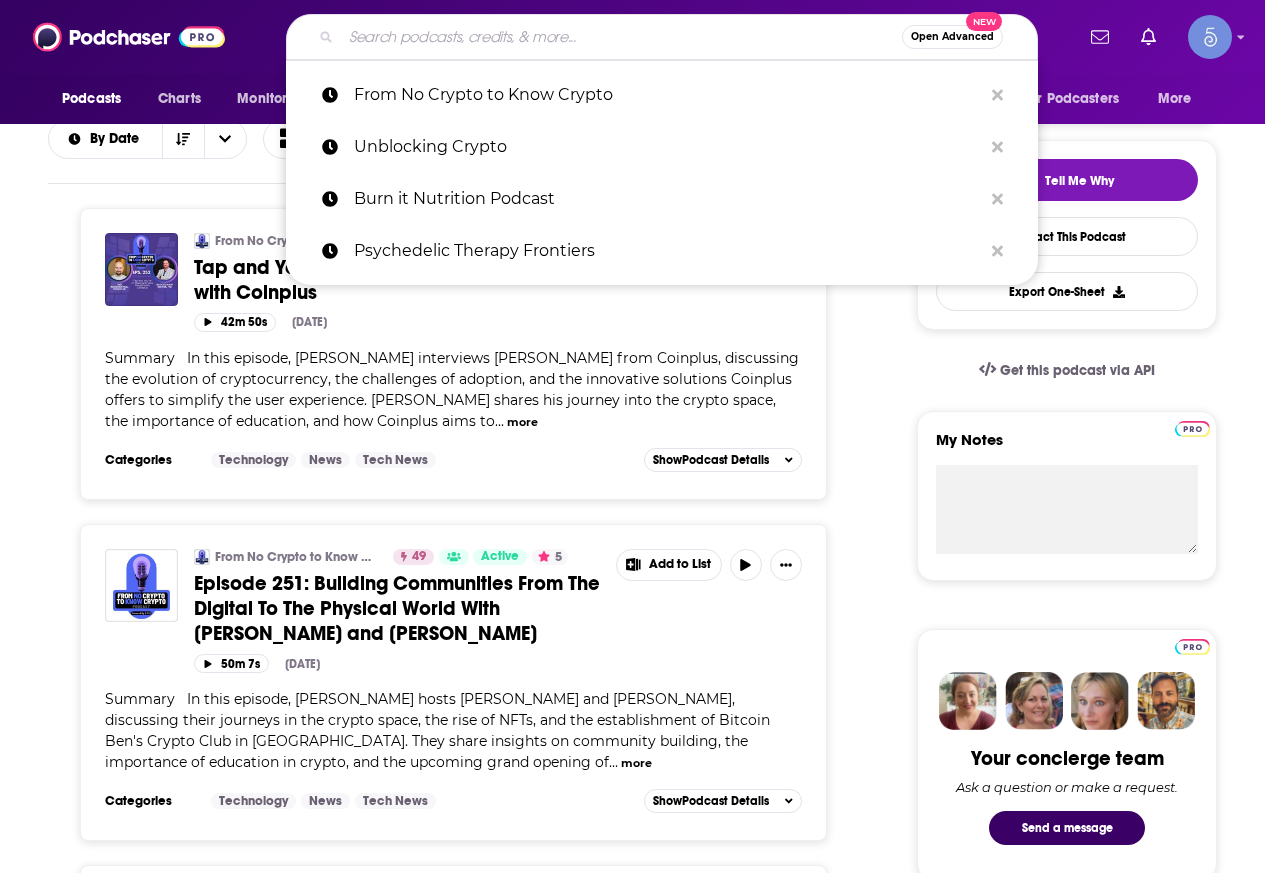 click at bounding box center (621, 37) 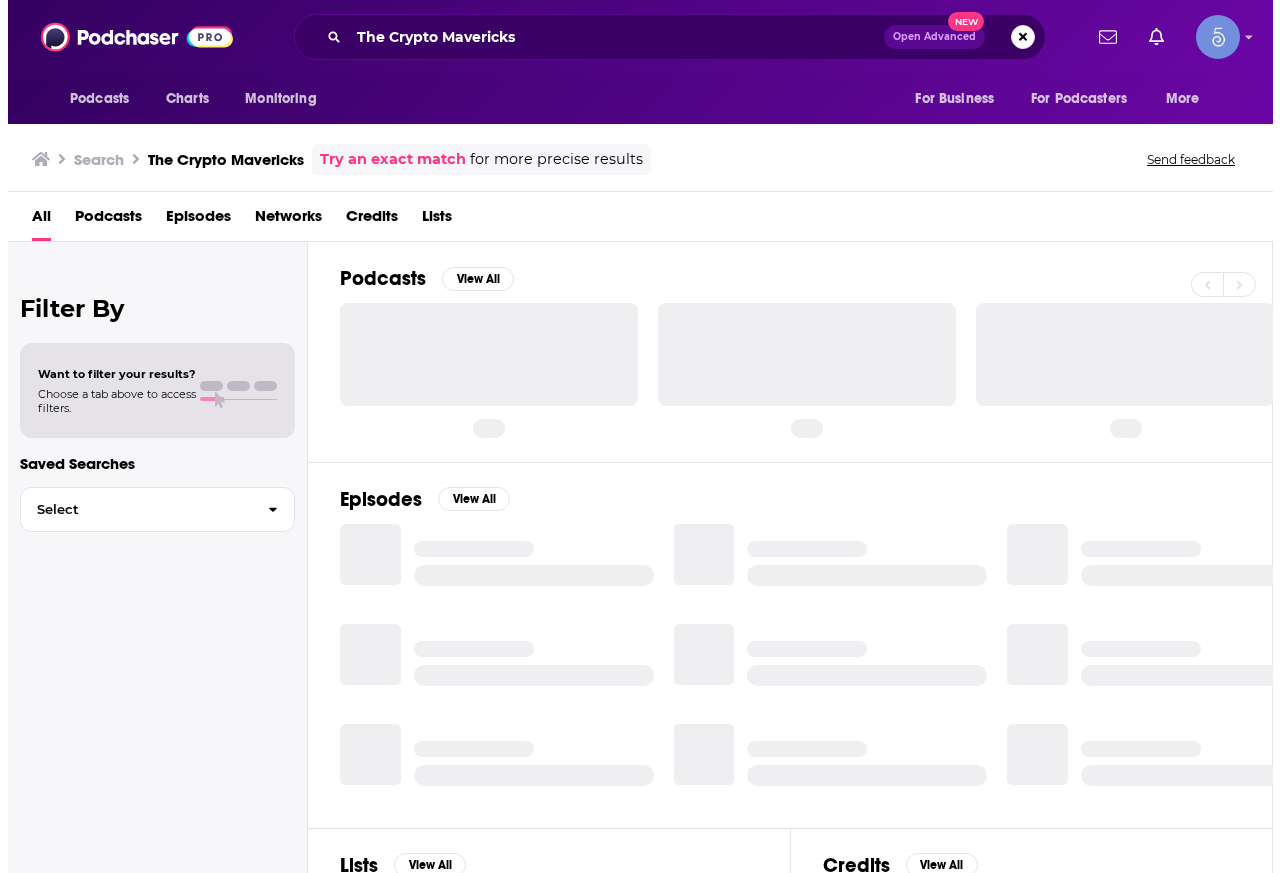 scroll, scrollTop: 0, scrollLeft: 0, axis: both 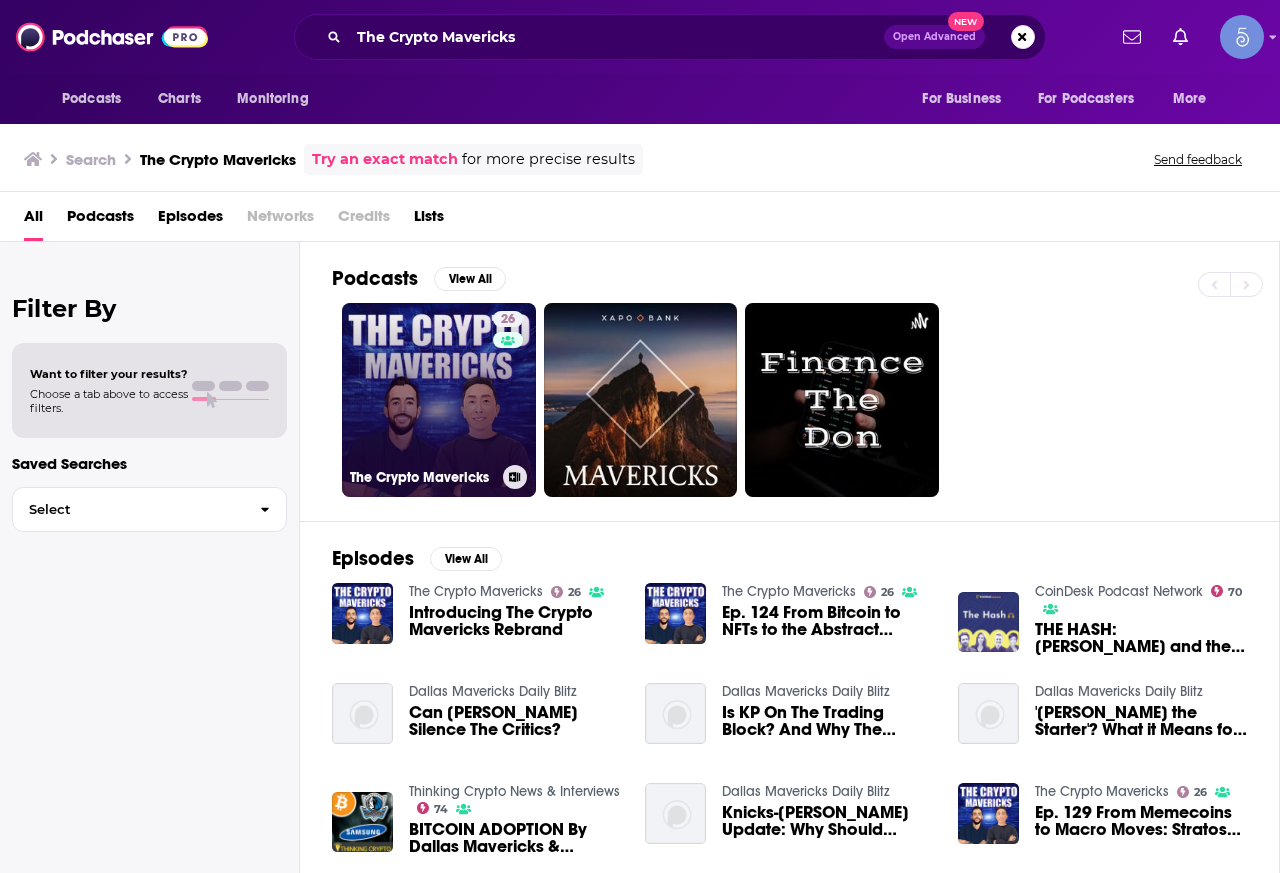click on "26 The Crypto Mavericks" at bounding box center (439, 400) 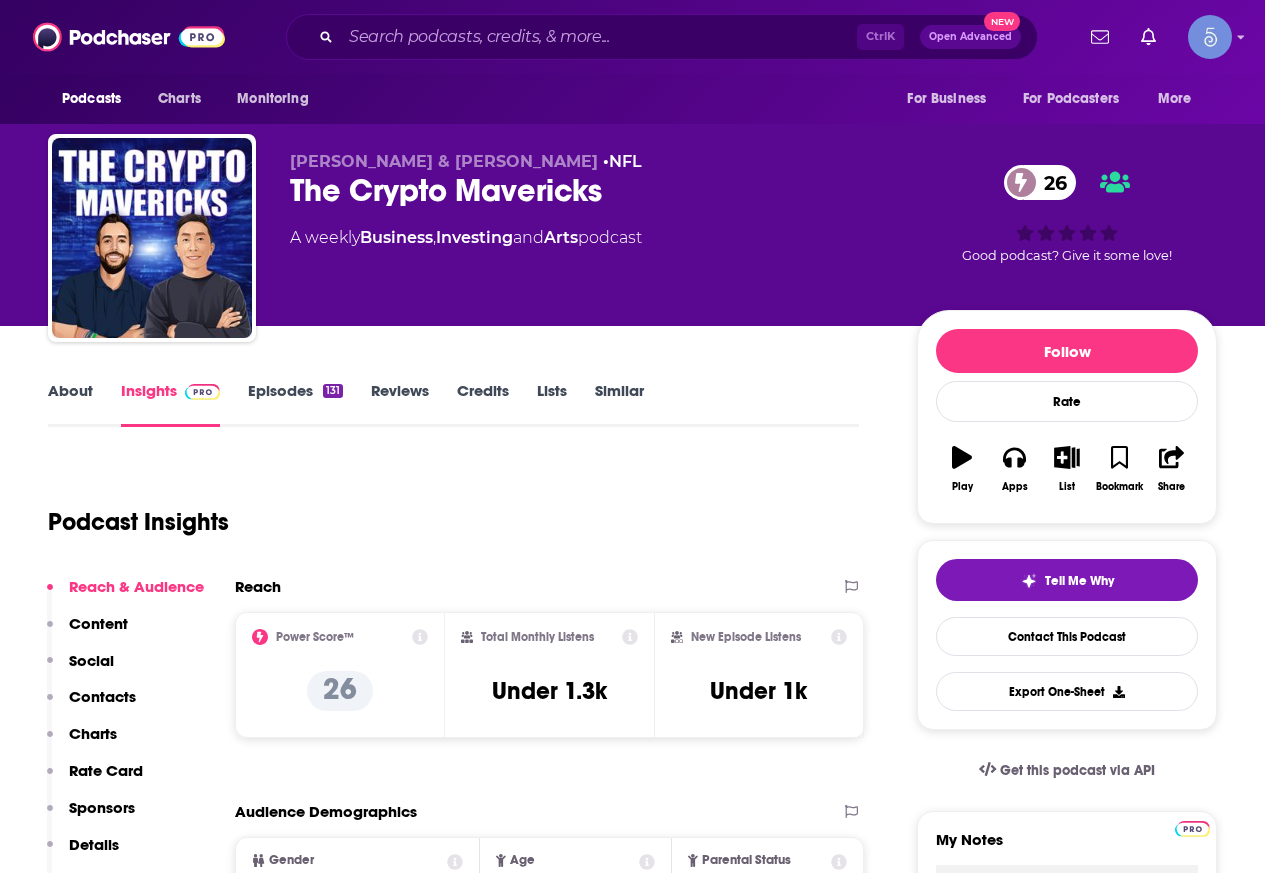 drag, startPoint x: 484, startPoint y: 870, endPoint x: 487, endPoint y: 880, distance: 10.440307 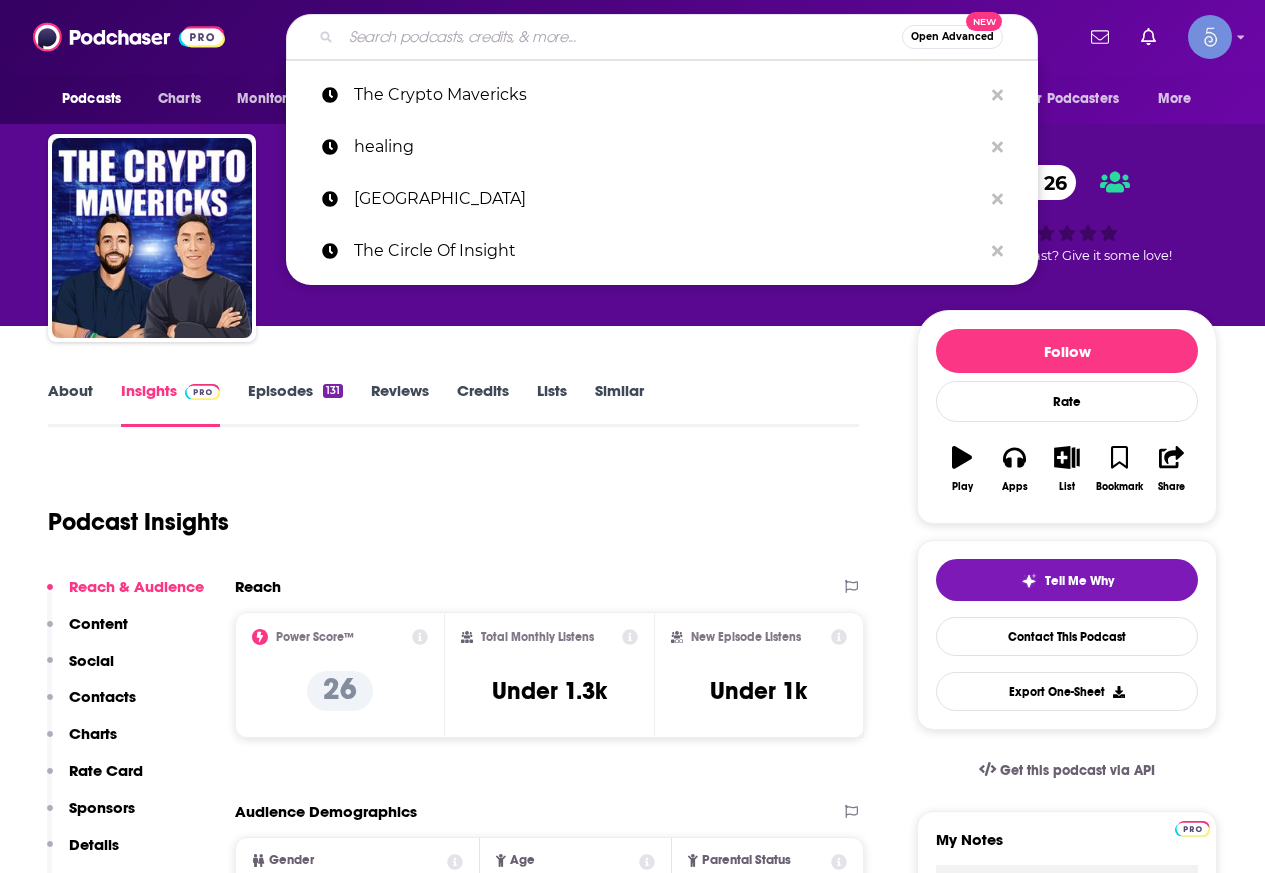 click at bounding box center [621, 37] 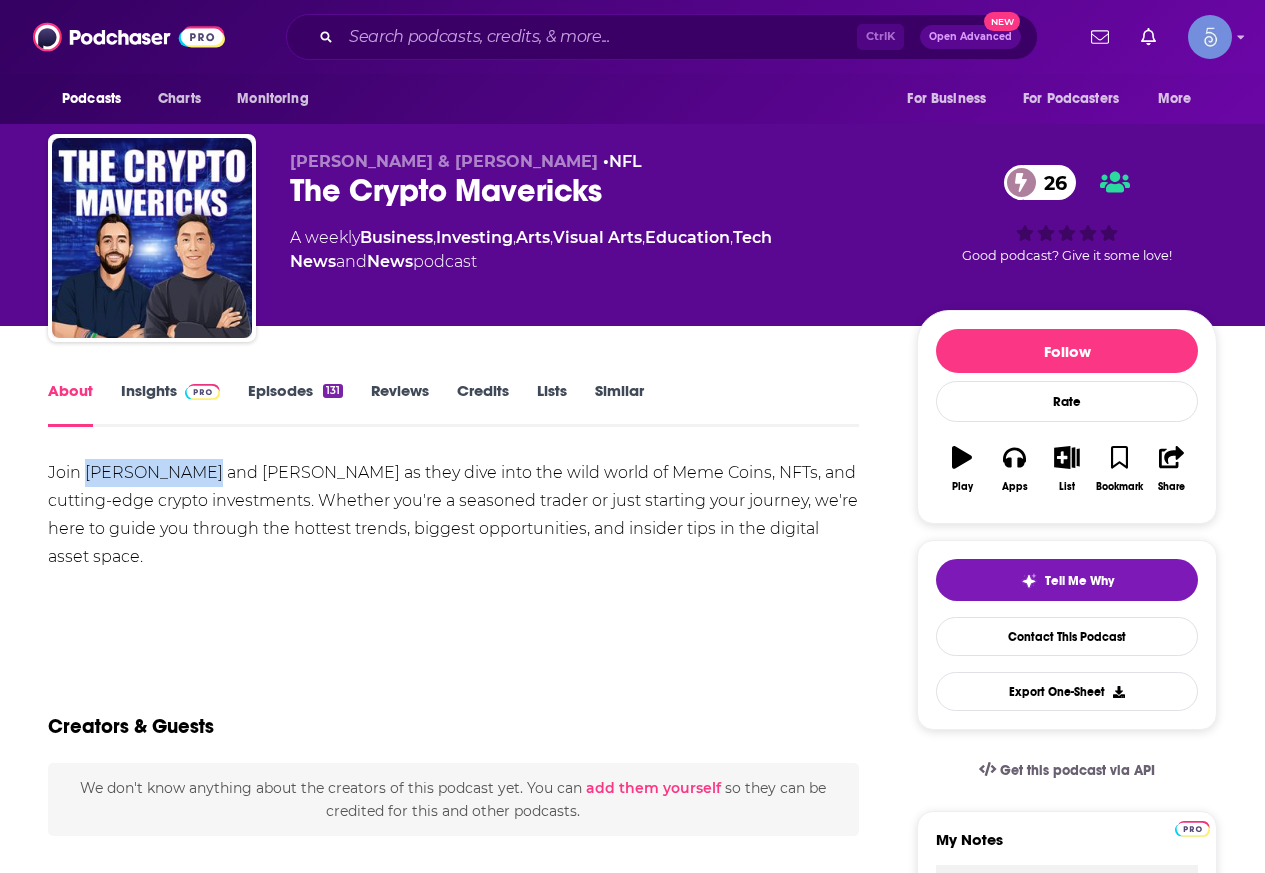 drag, startPoint x: 84, startPoint y: 466, endPoint x: 193, endPoint y: 476, distance: 109.457756 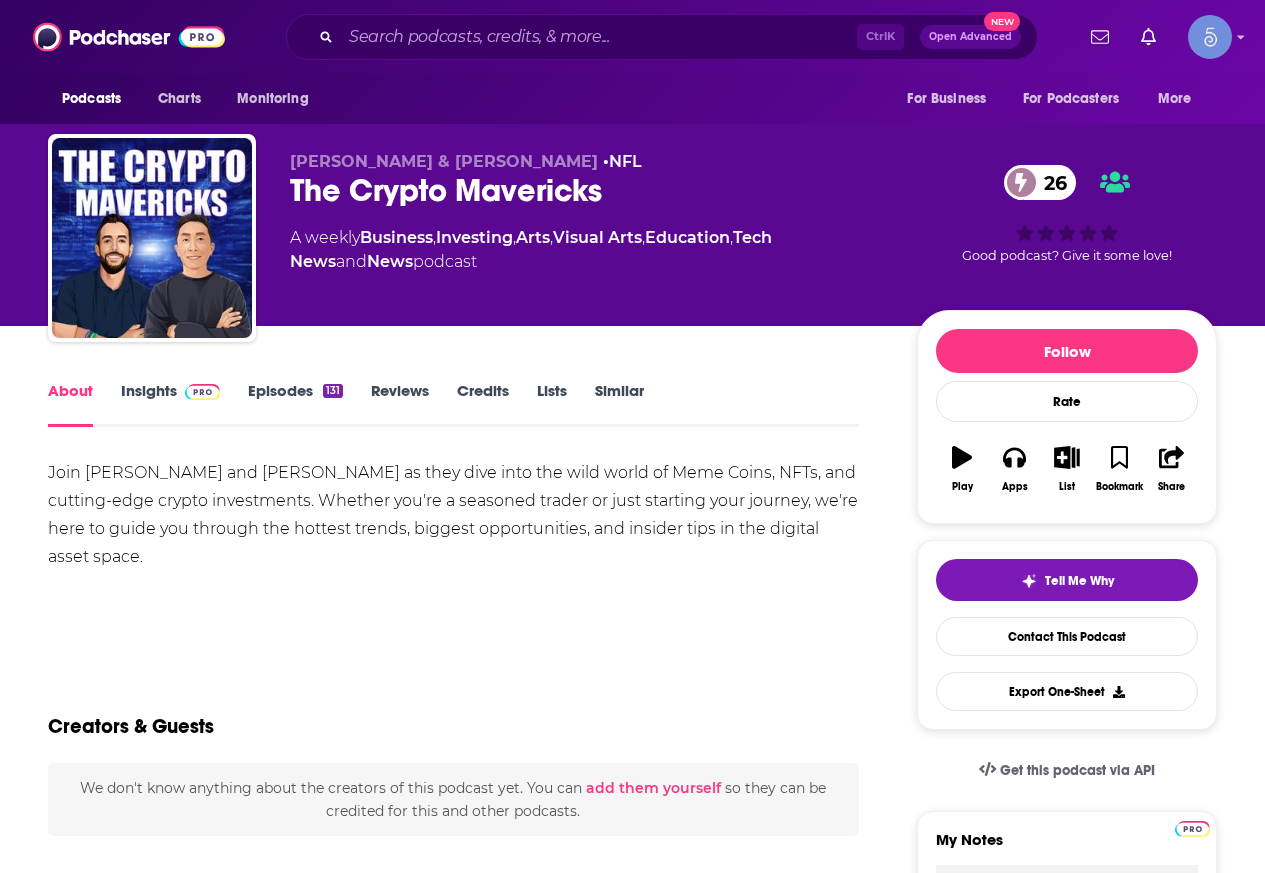 click on "Join [PERSON_NAME] and [PERSON_NAME] as they dive into the wild world of Meme Coins, NFTs, and cutting-edge crypto investments. Whether you're a seasoned trader or just starting your journey, we're here to guide you through the hottest trends, biggest opportunities, and insider tips in the digital asset space." at bounding box center (453, 515) 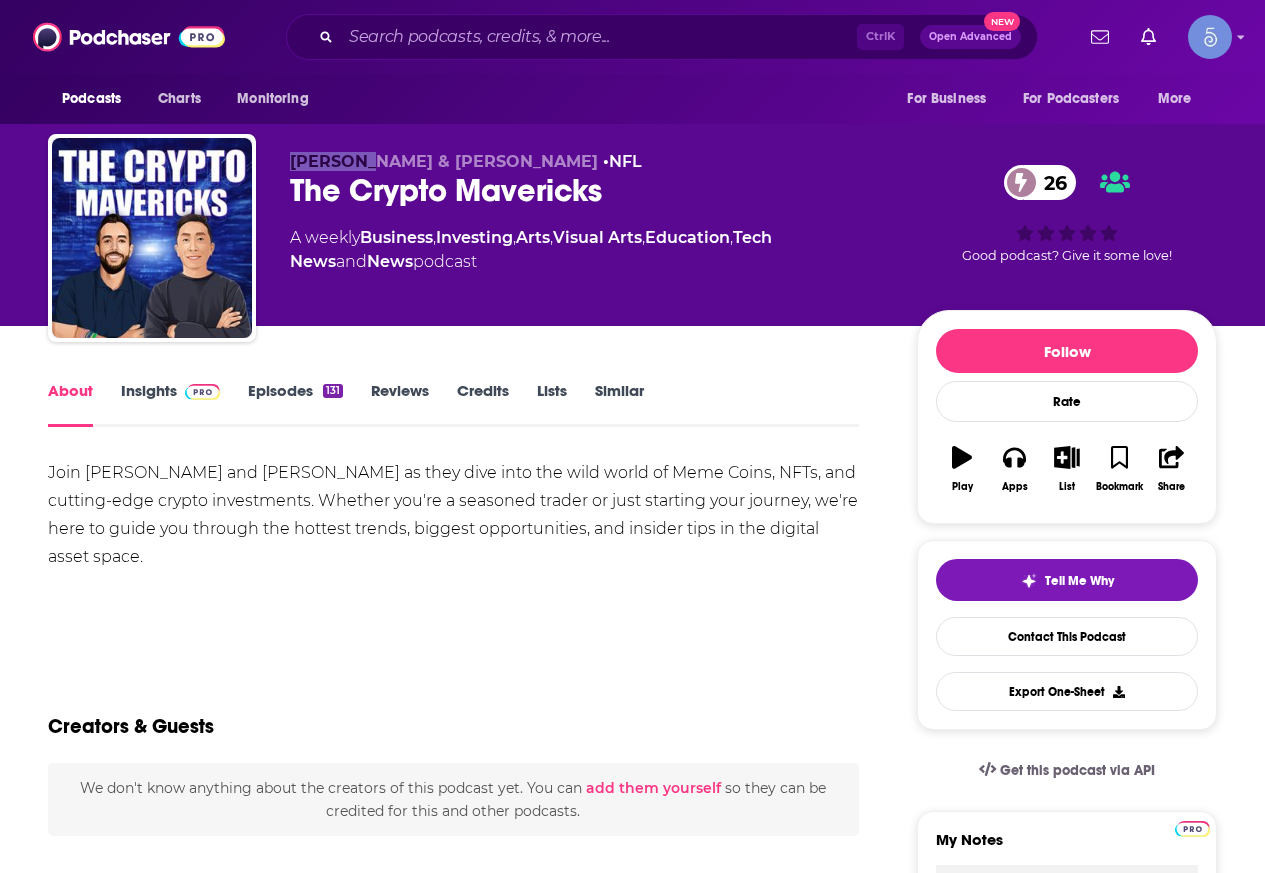 drag, startPoint x: 288, startPoint y: 156, endPoint x: 362, endPoint y: 158, distance: 74.02702 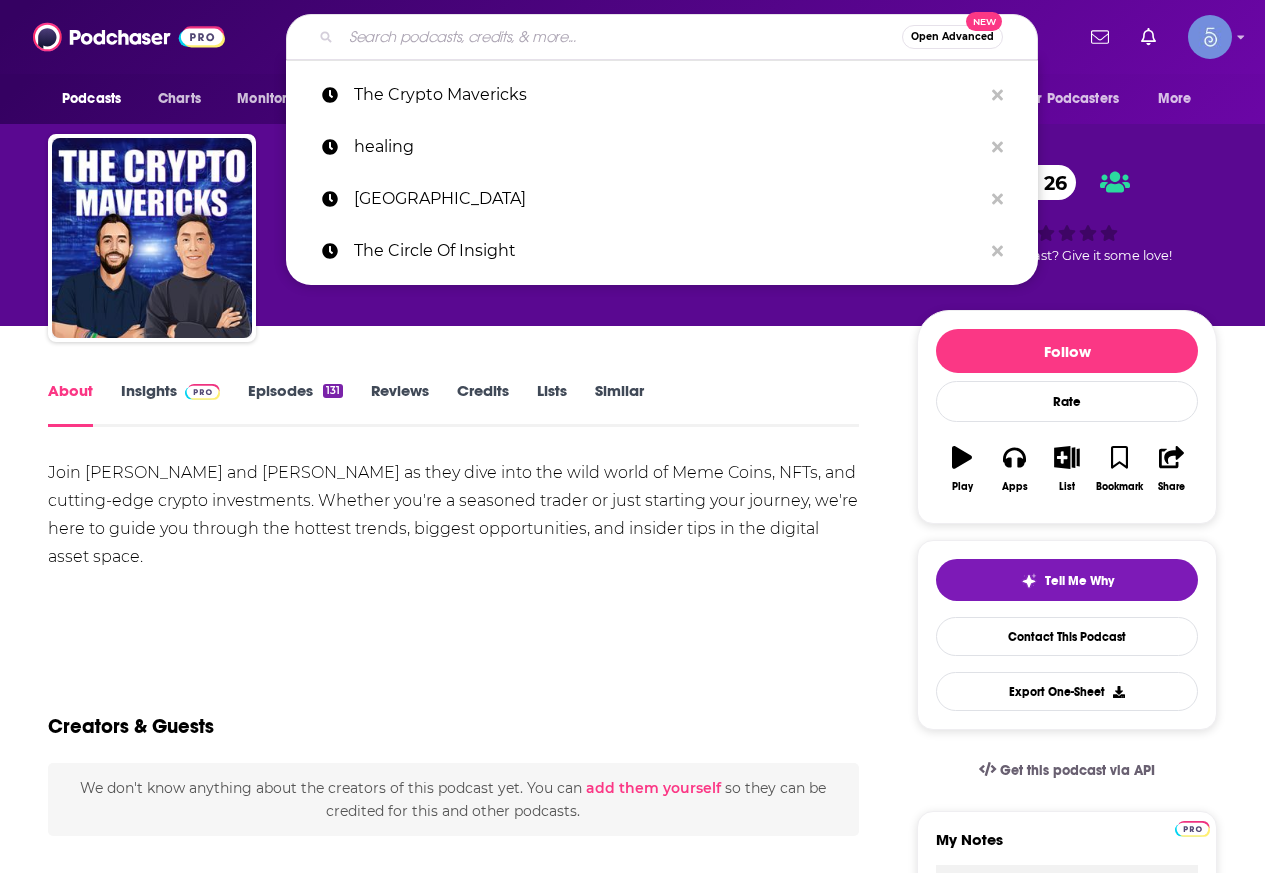 click at bounding box center (621, 37) 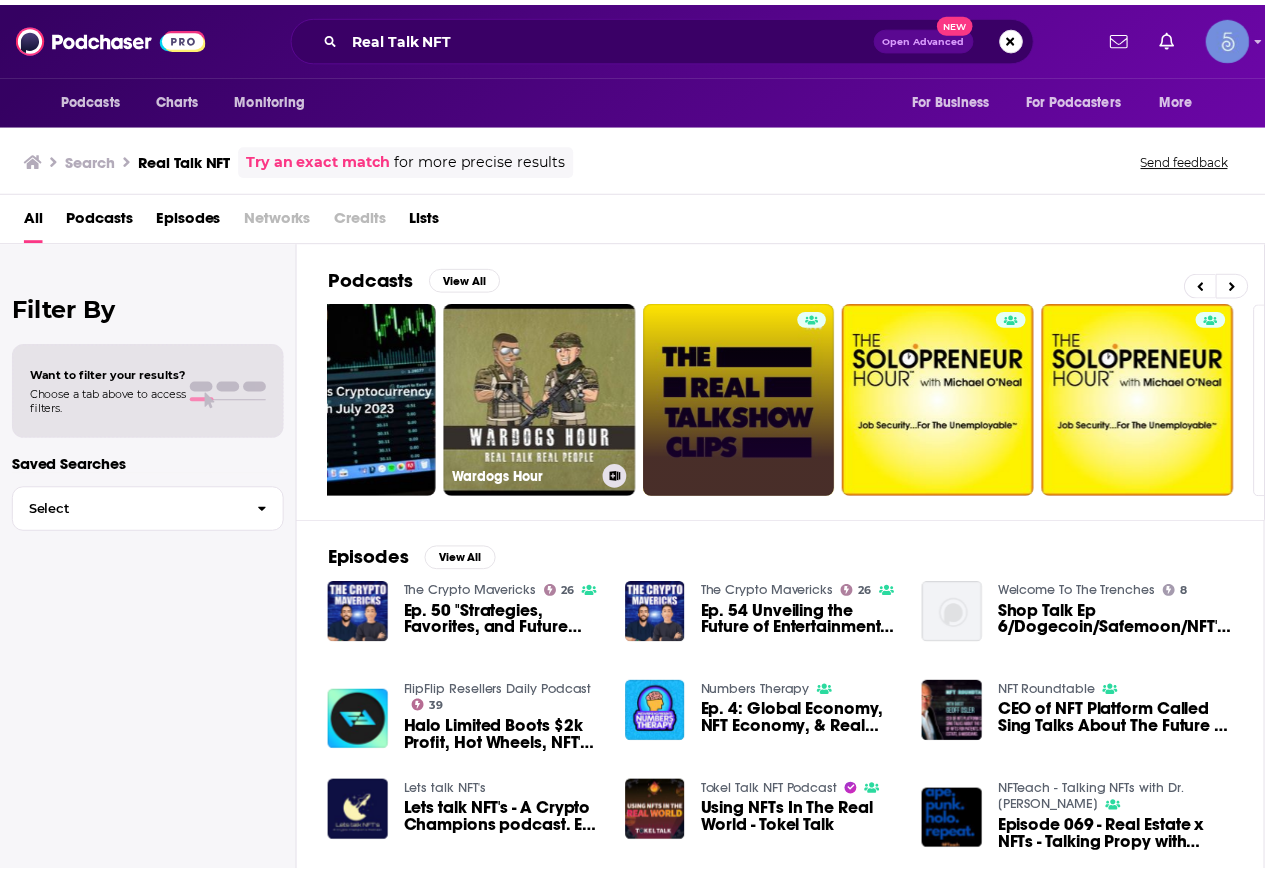 scroll, scrollTop: 0, scrollLeft: 700, axis: horizontal 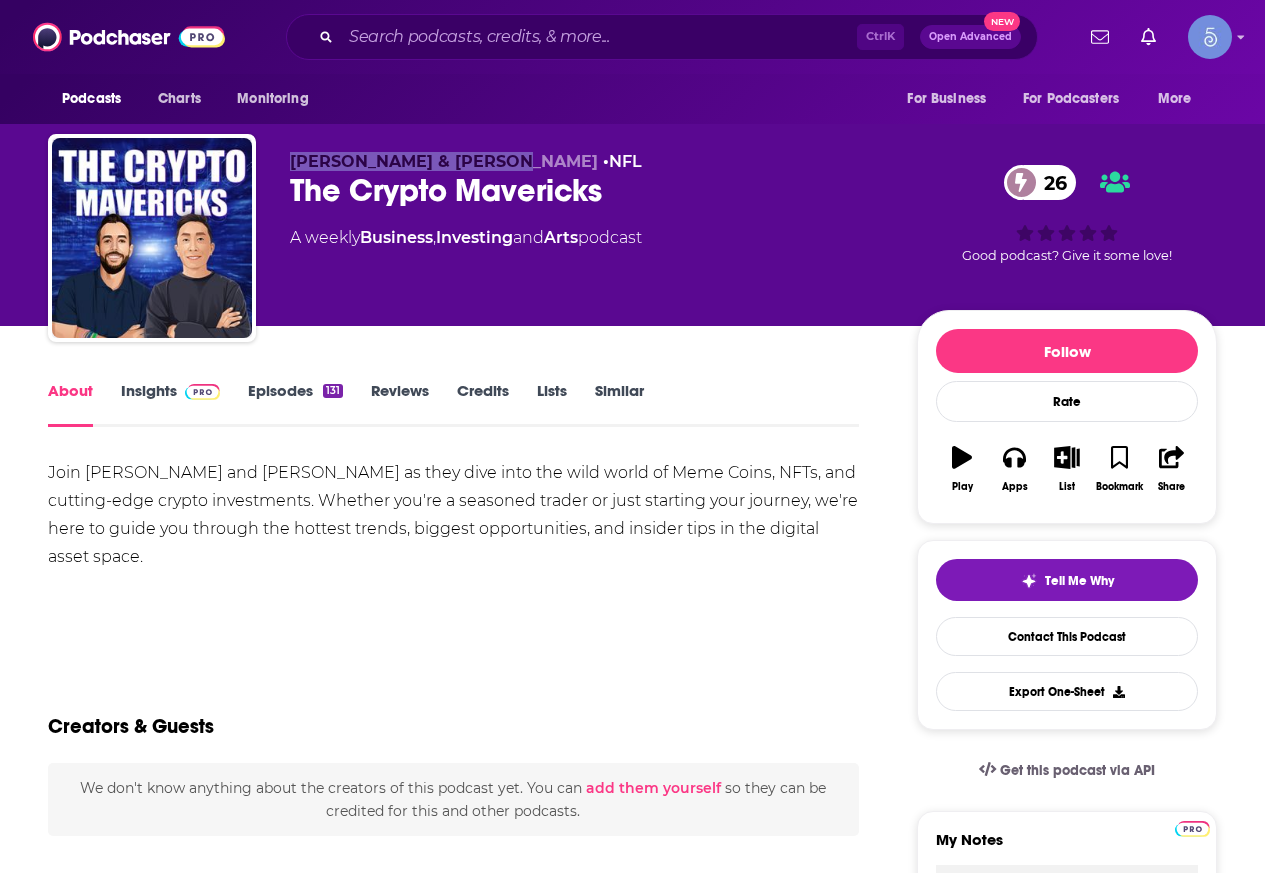 drag, startPoint x: 286, startPoint y: 153, endPoint x: 496, endPoint y: 158, distance: 210.05951 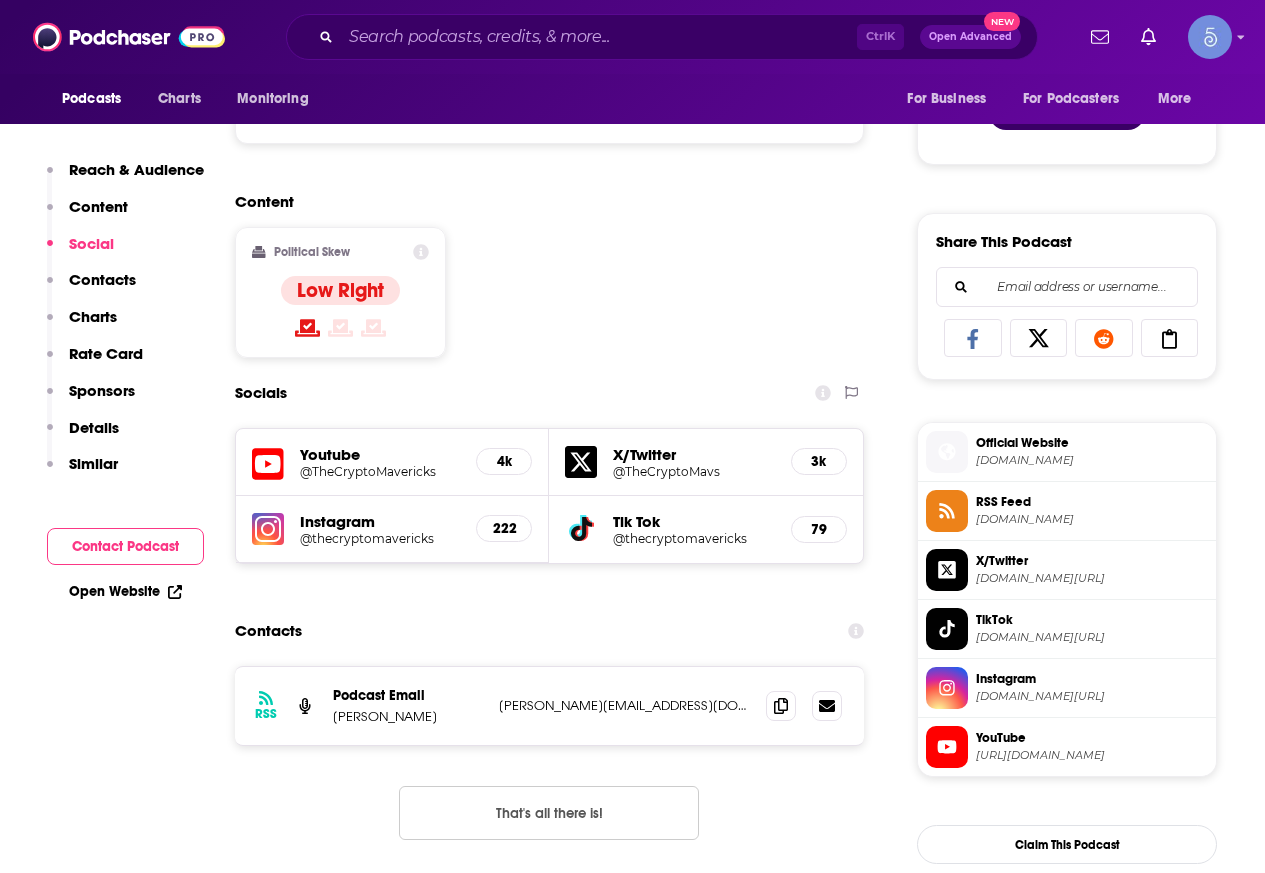 scroll, scrollTop: 1300, scrollLeft: 0, axis: vertical 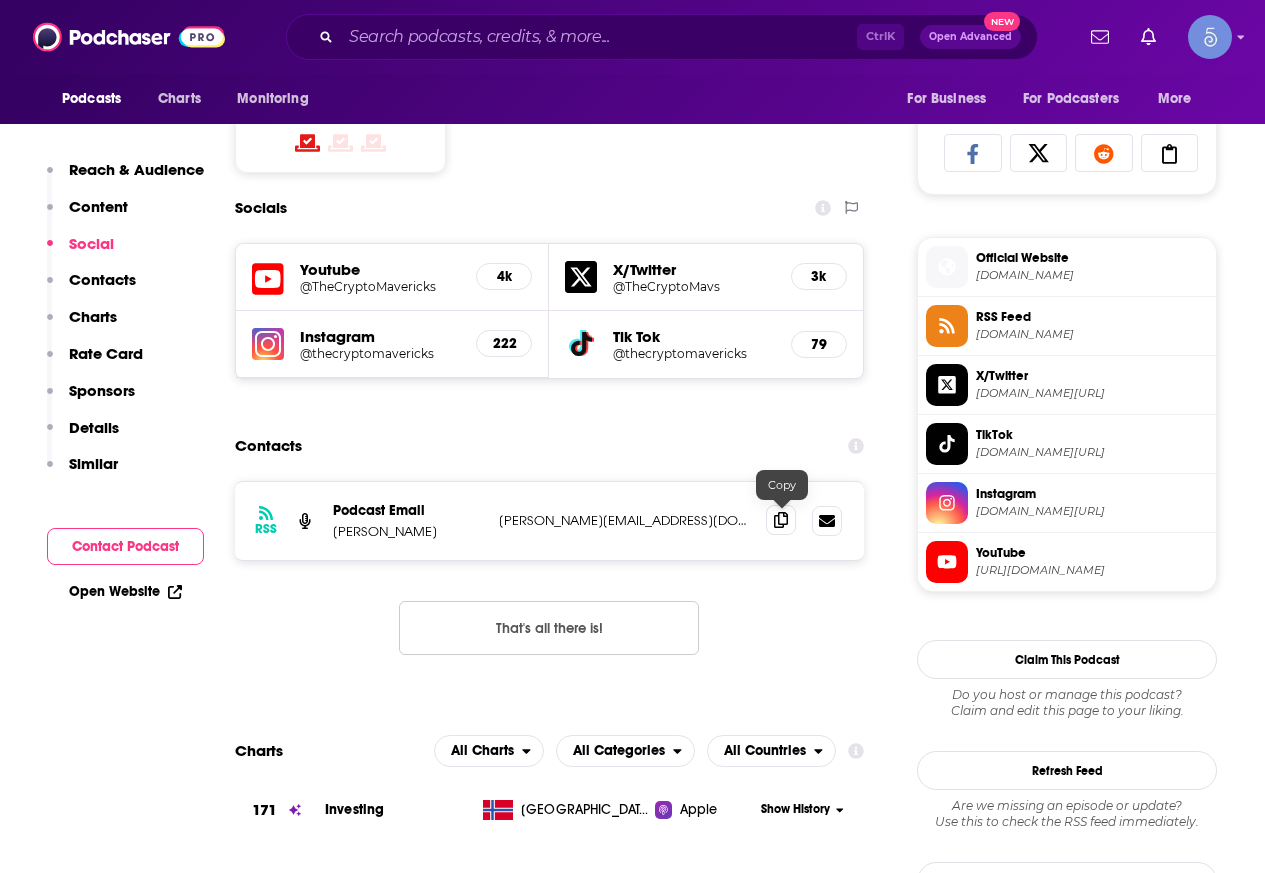 click at bounding box center (781, 520) 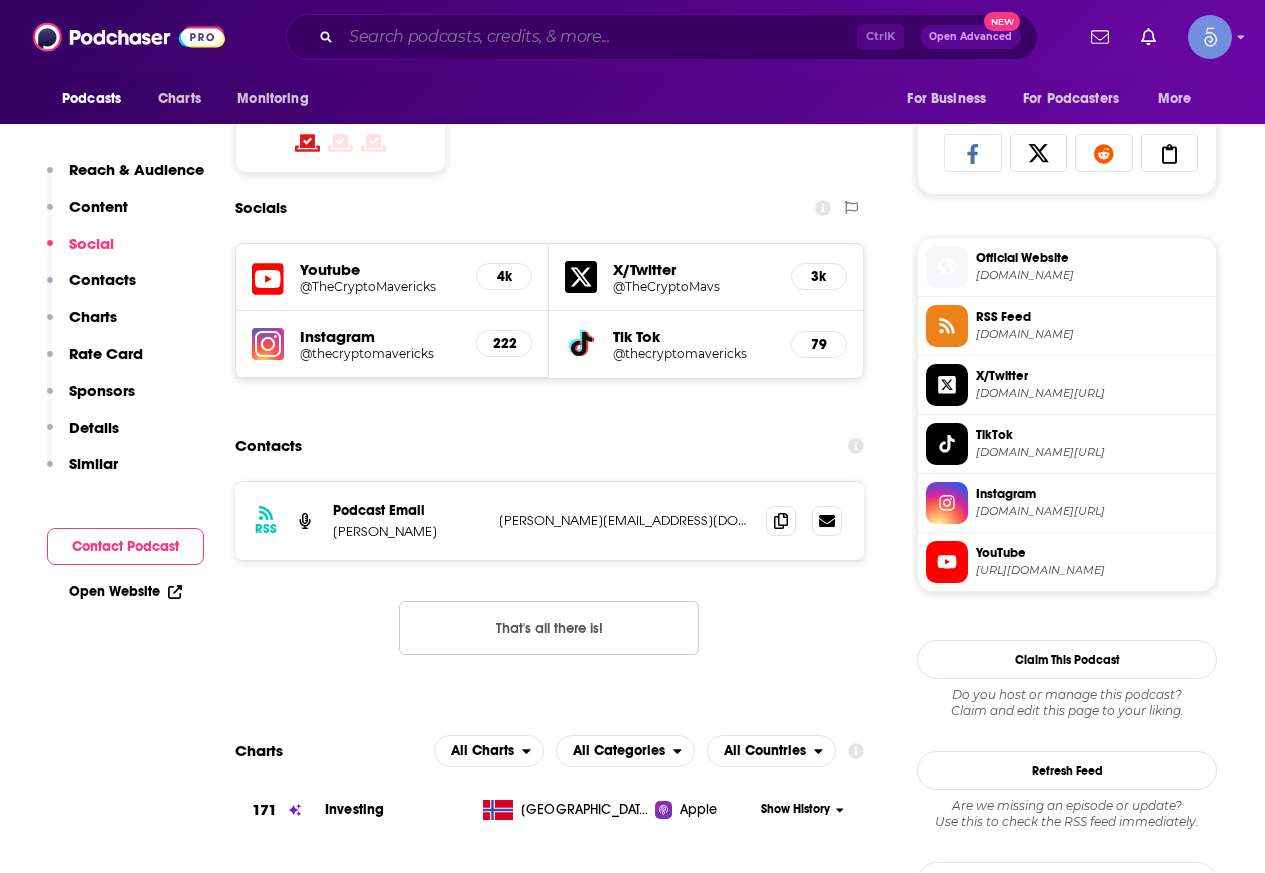 click at bounding box center (599, 37) 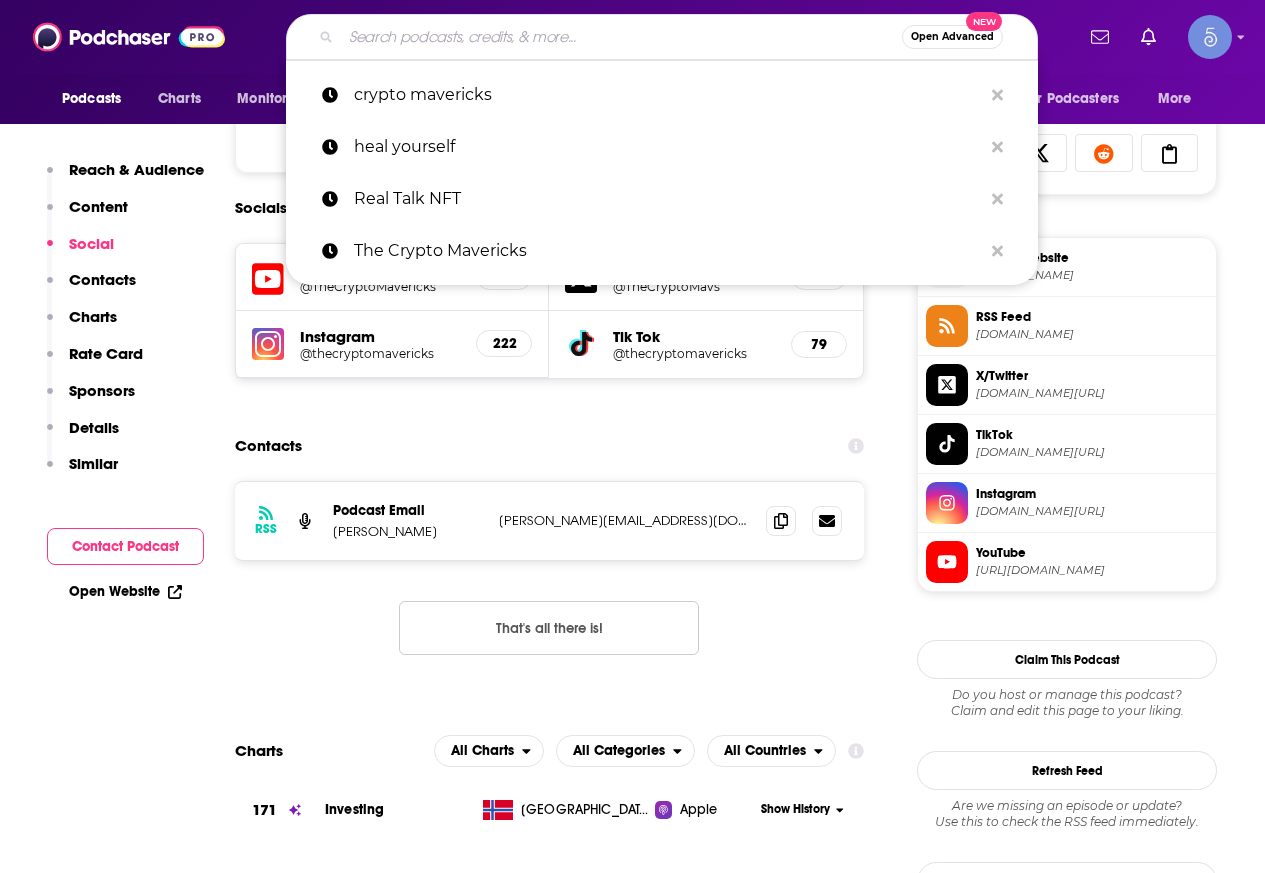 click at bounding box center (621, 37) 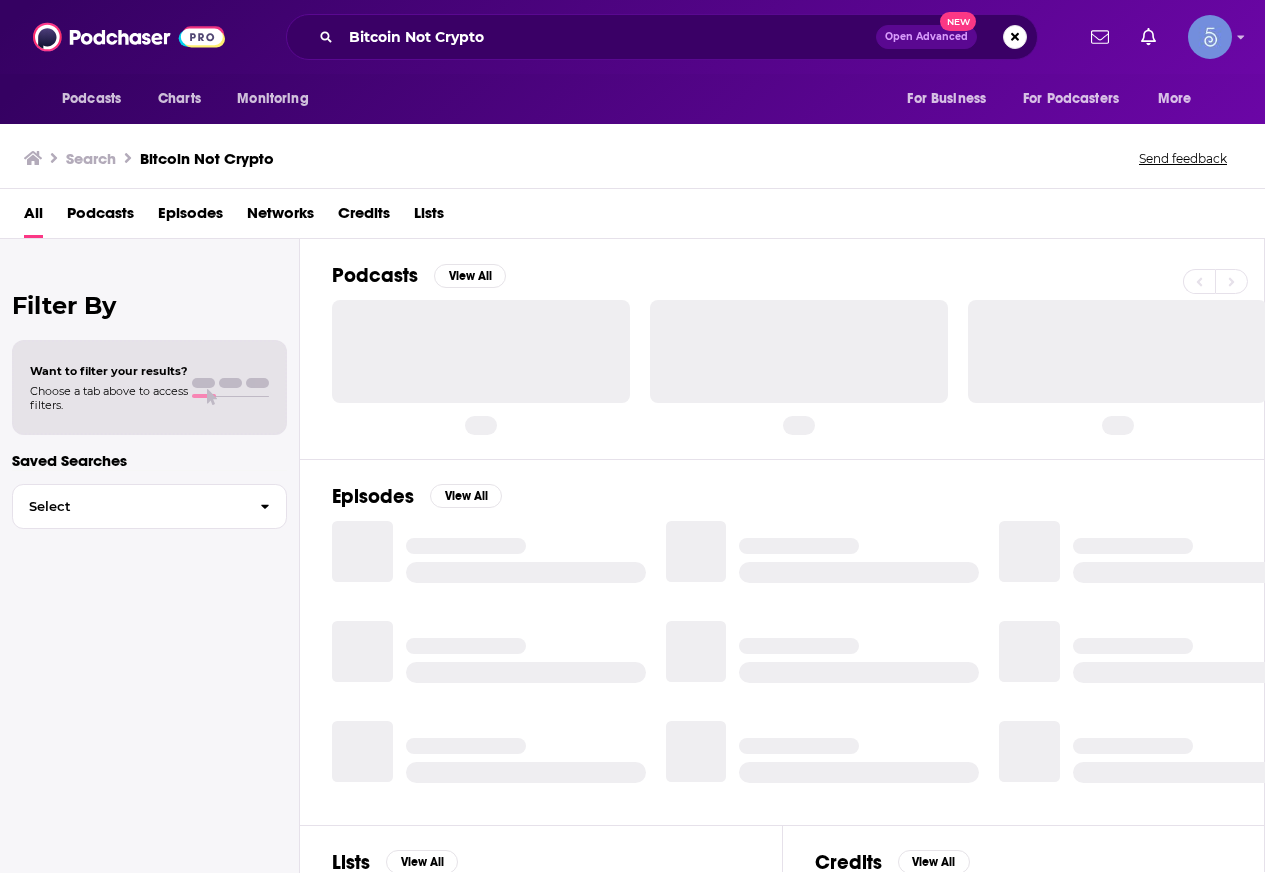 scroll, scrollTop: 0, scrollLeft: 0, axis: both 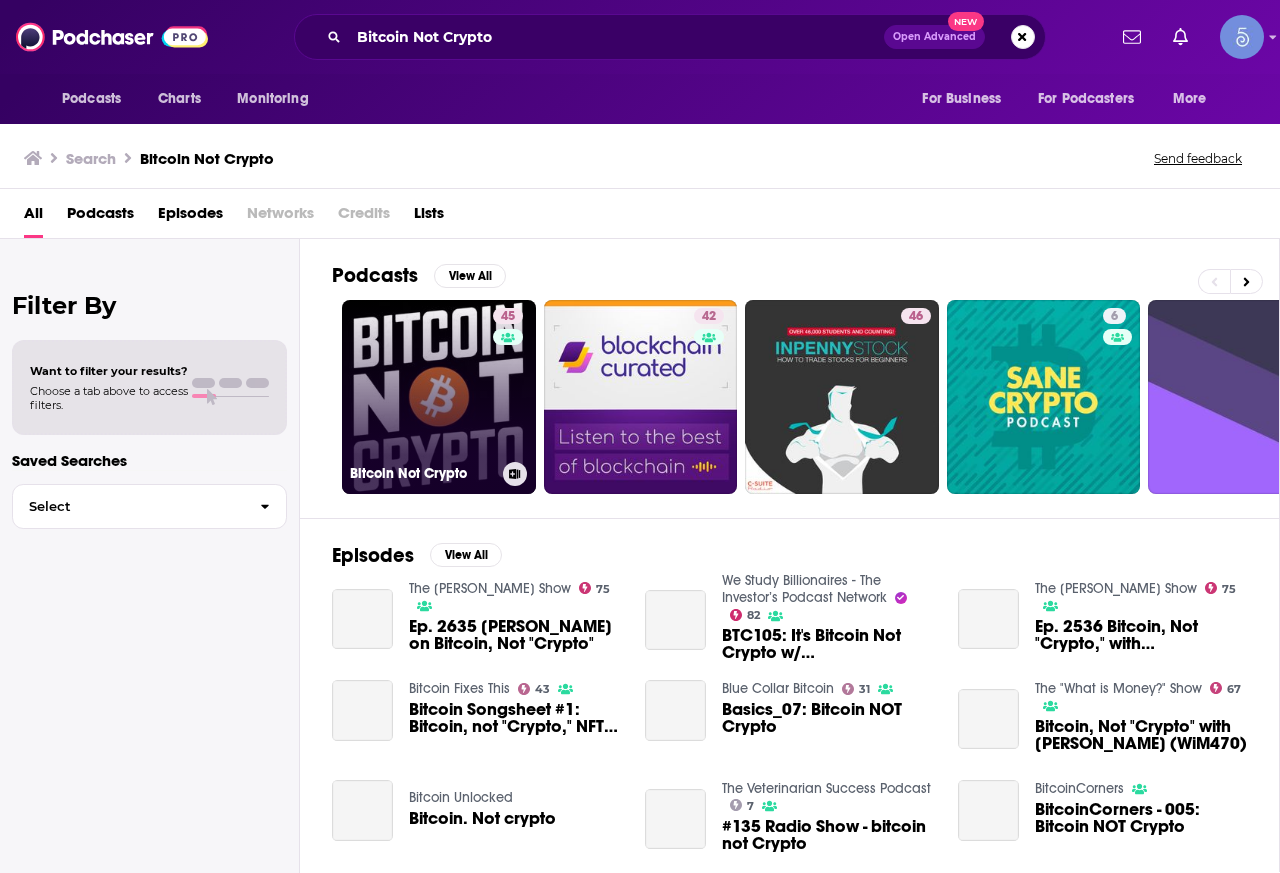 click on "45 Bitcoin Not Crypto" at bounding box center [439, 397] 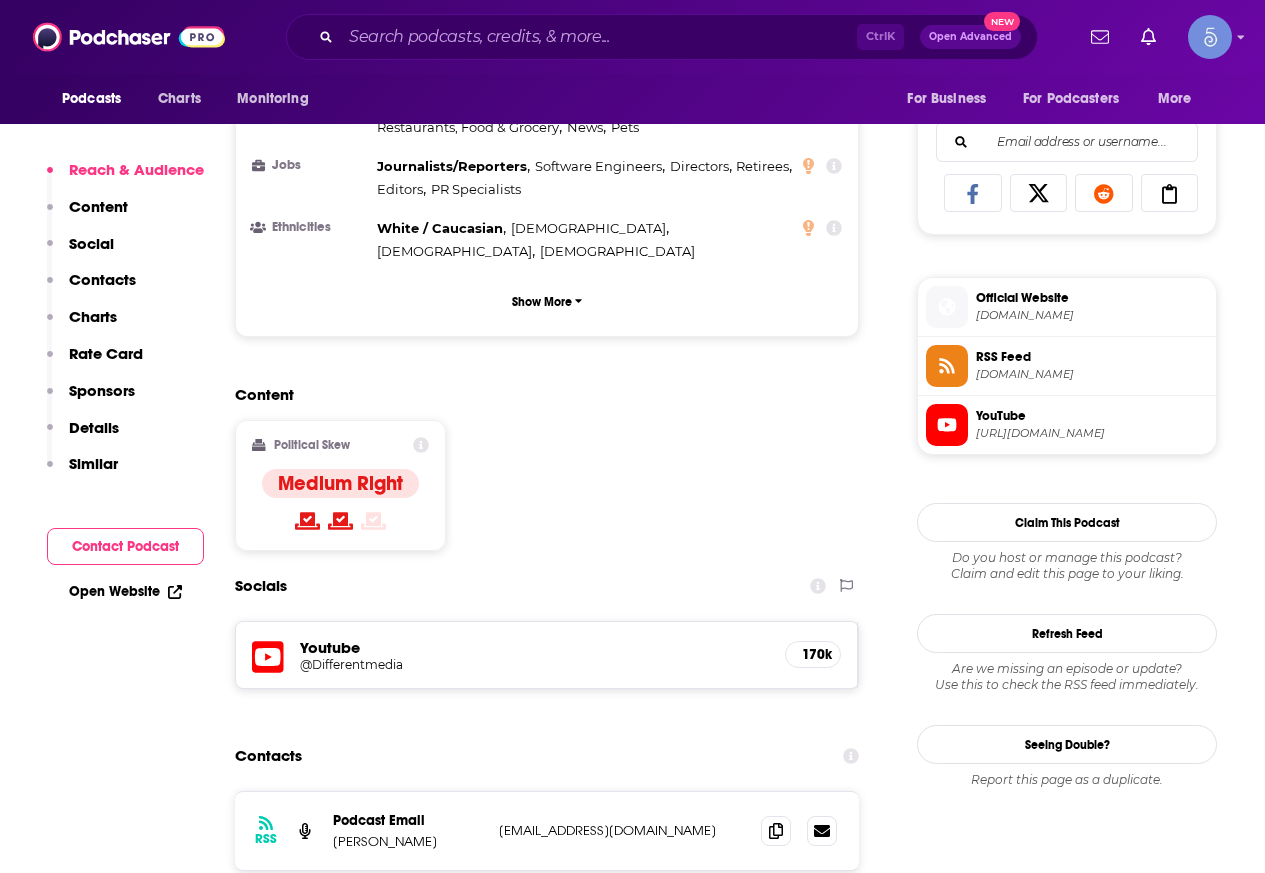 scroll, scrollTop: 1600, scrollLeft: 0, axis: vertical 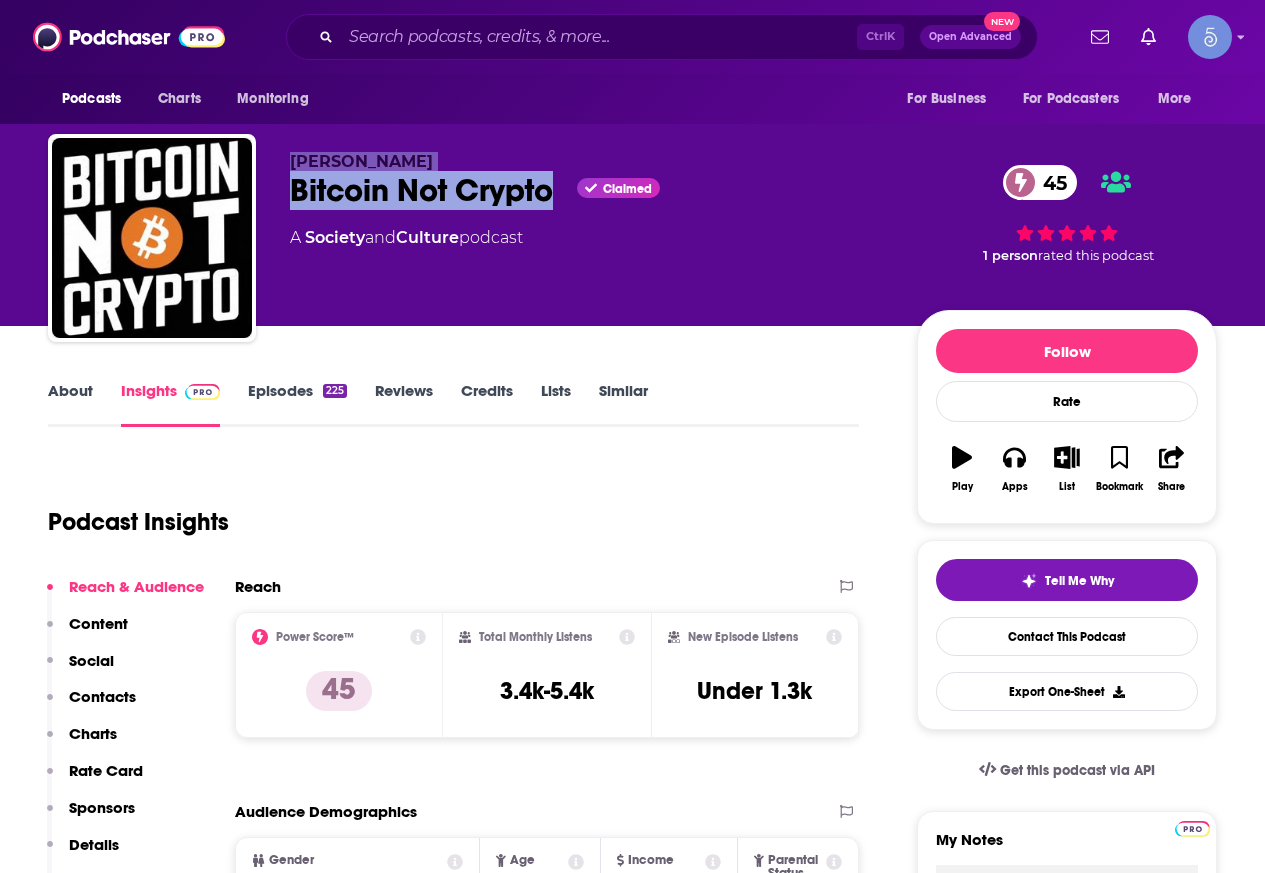 drag, startPoint x: 558, startPoint y: 186, endPoint x: 282, endPoint y: 131, distance: 281.42673 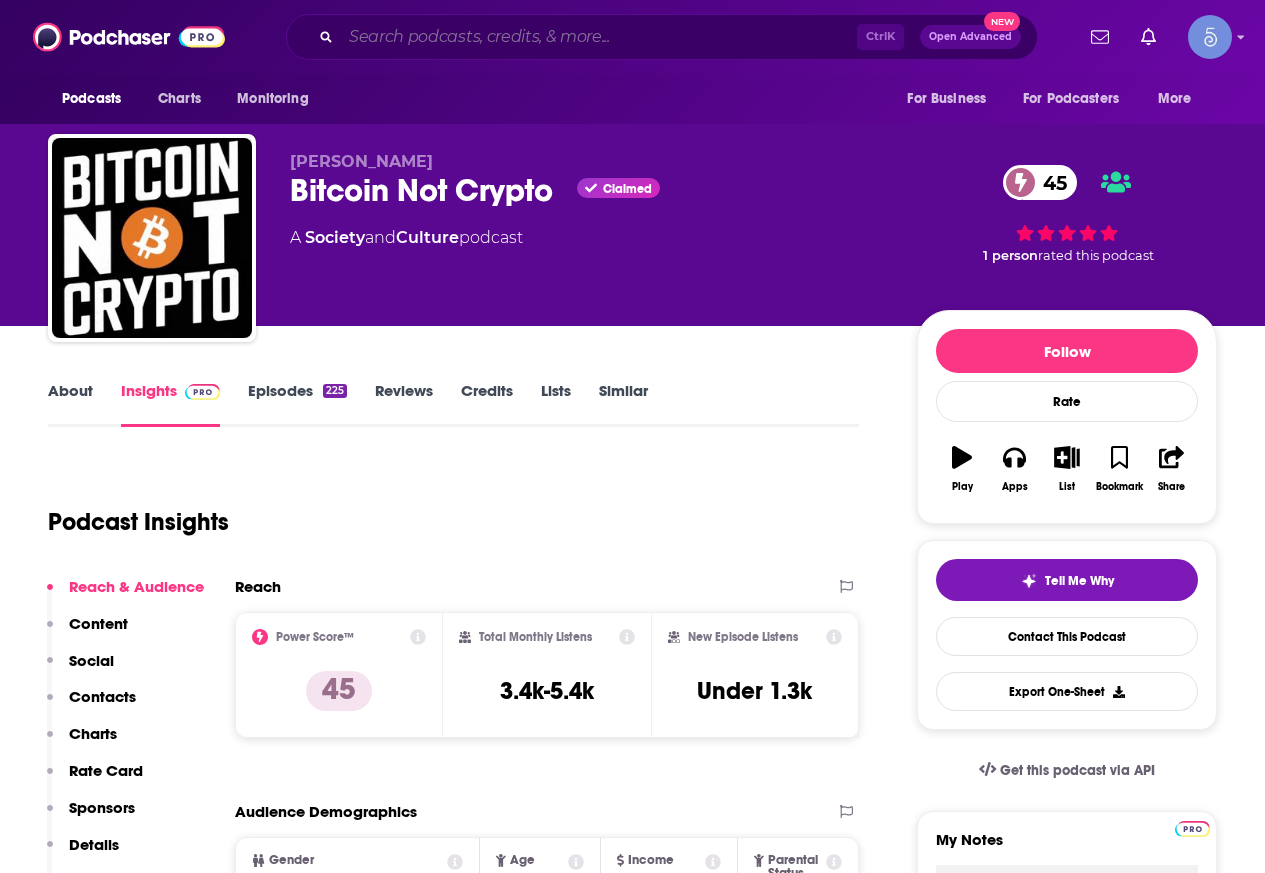click at bounding box center [599, 37] 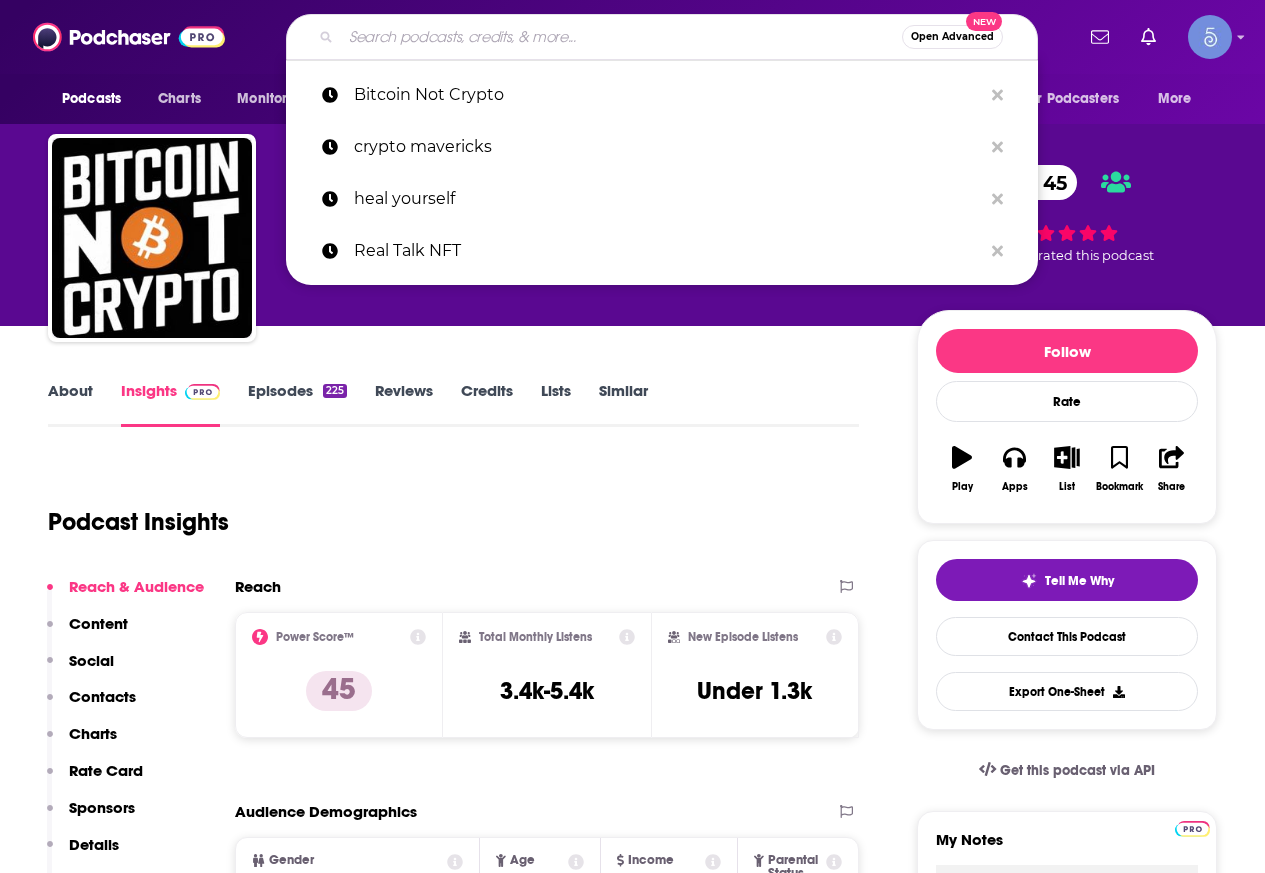 click at bounding box center [621, 37] 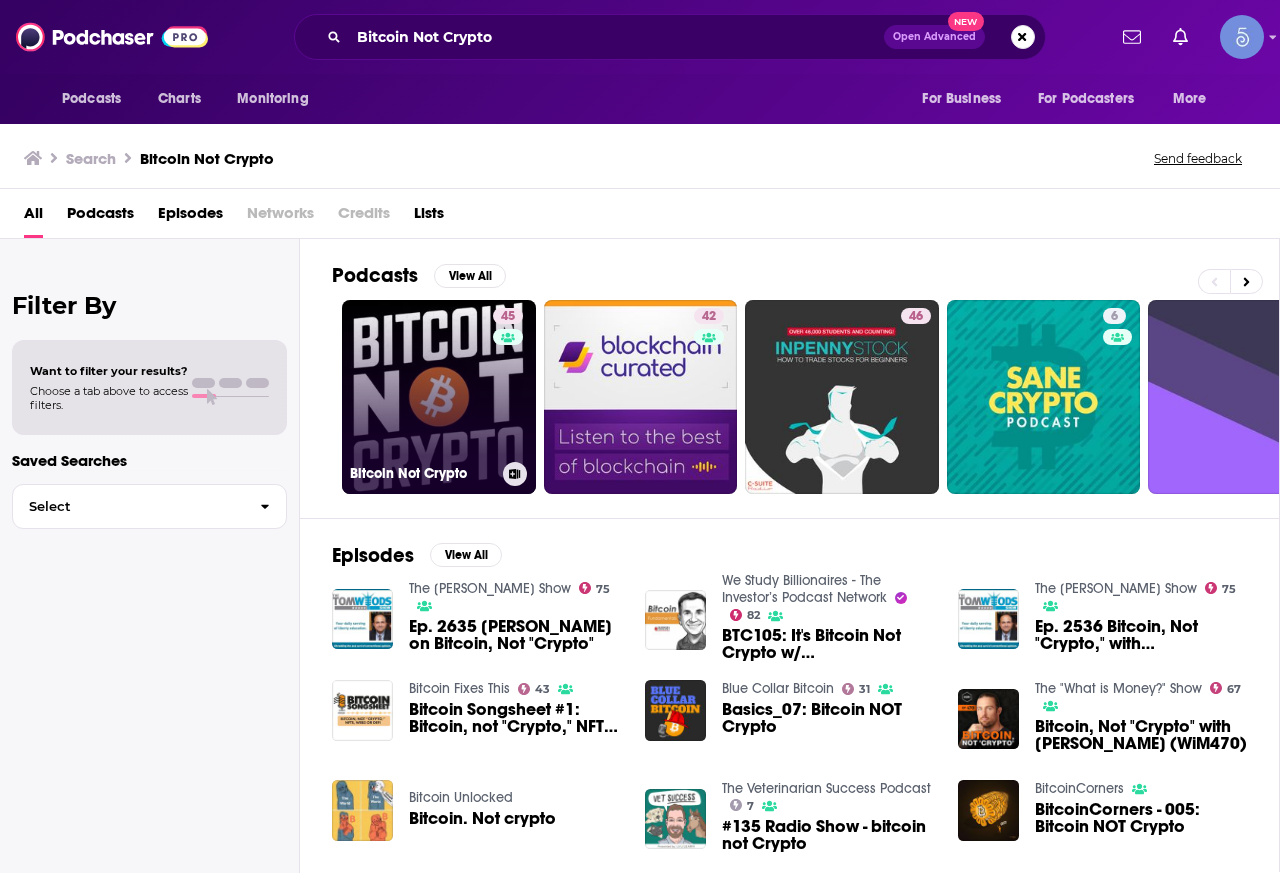 click on "45 Bitcoin Not Crypto" at bounding box center [439, 397] 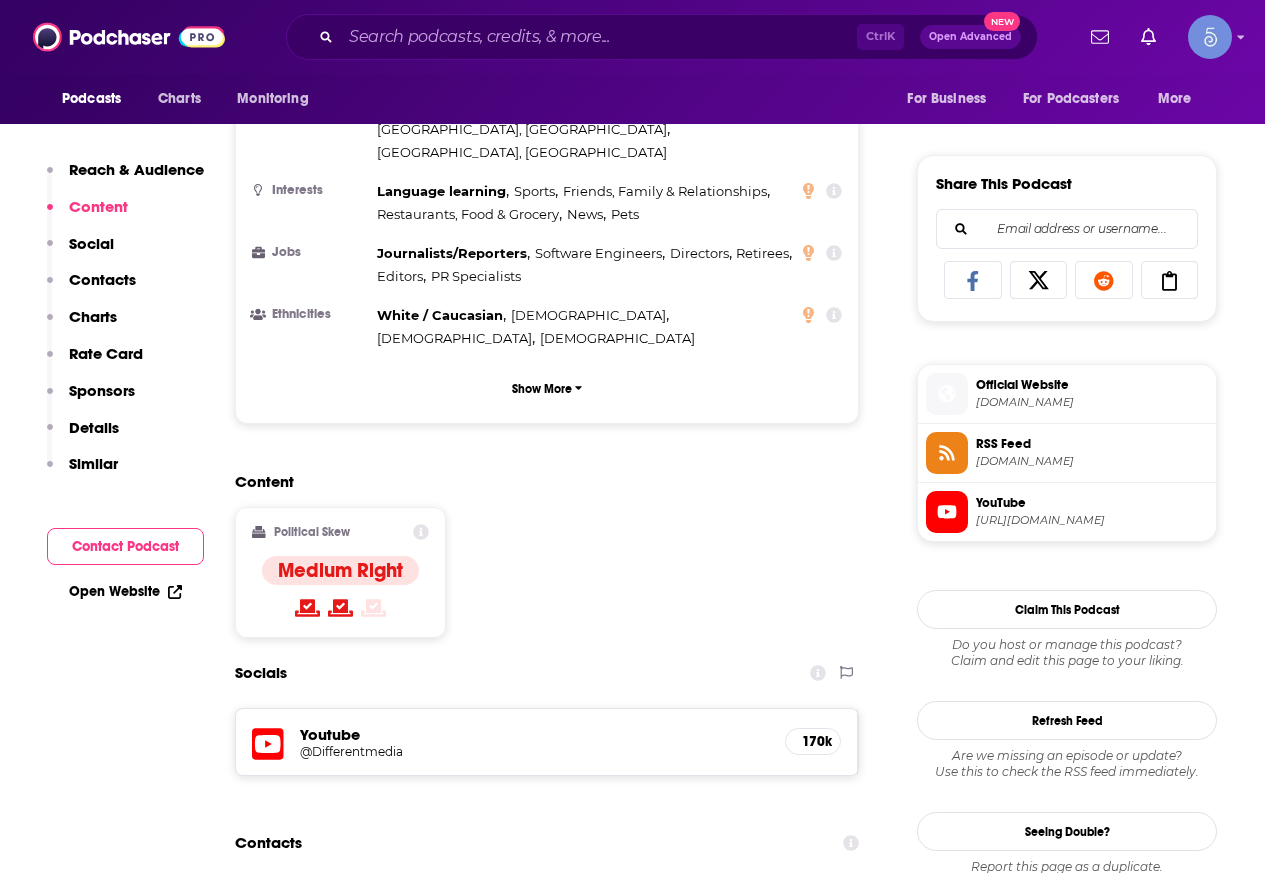 scroll, scrollTop: 1300, scrollLeft: 0, axis: vertical 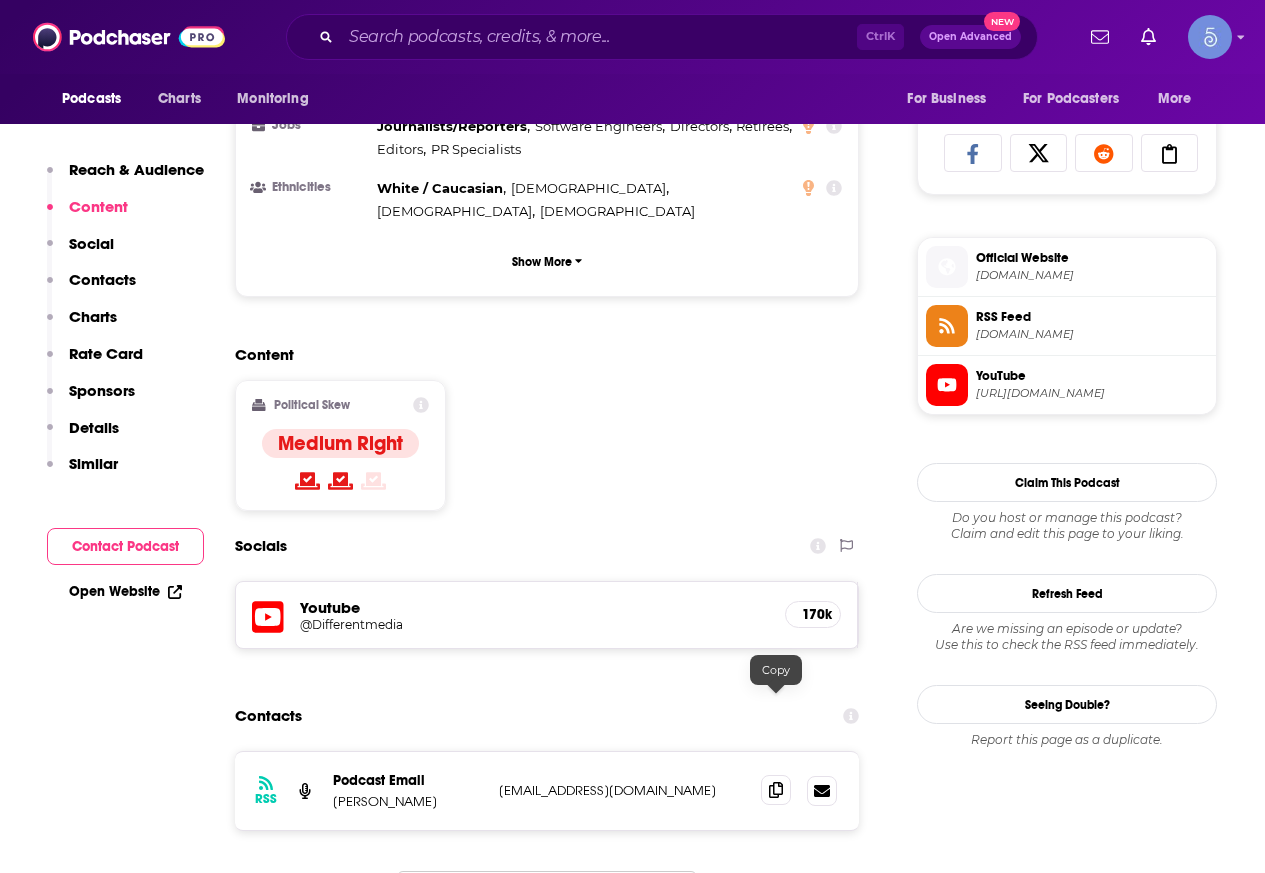 click at bounding box center (776, 790) 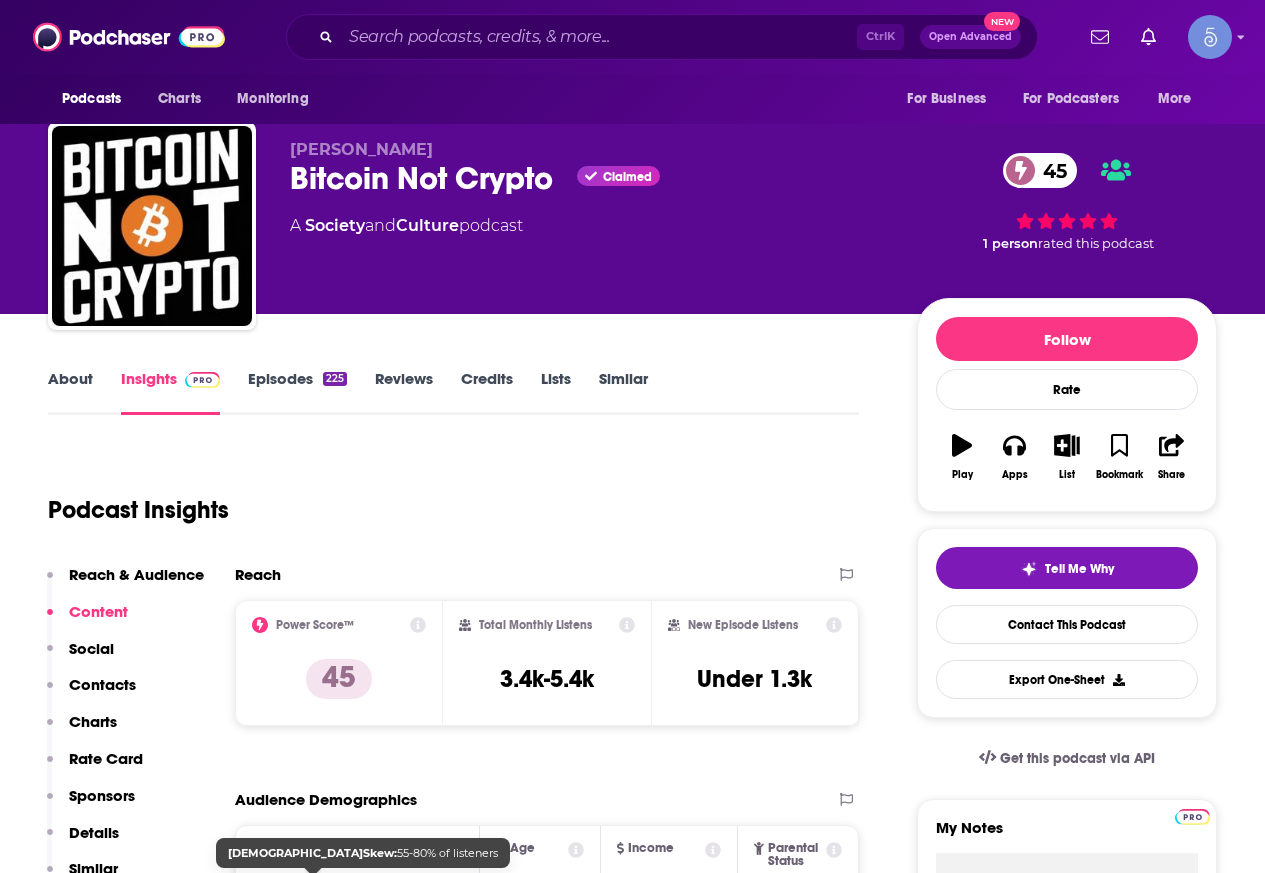 scroll, scrollTop: 0, scrollLeft: 0, axis: both 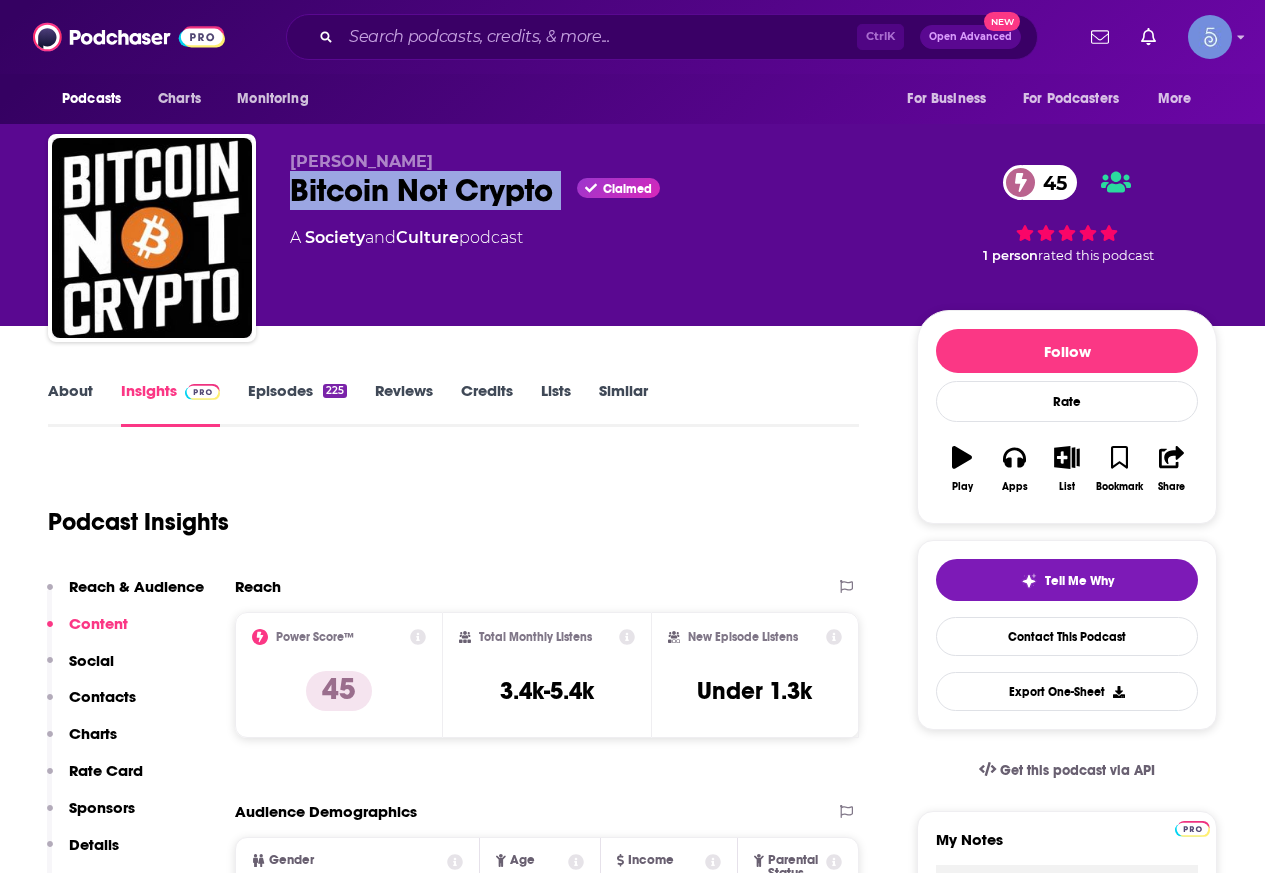 drag, startPoint x: 575, startPoint y: 198, endPoint x: 290, endPoint y: 174, distance: 286.00873 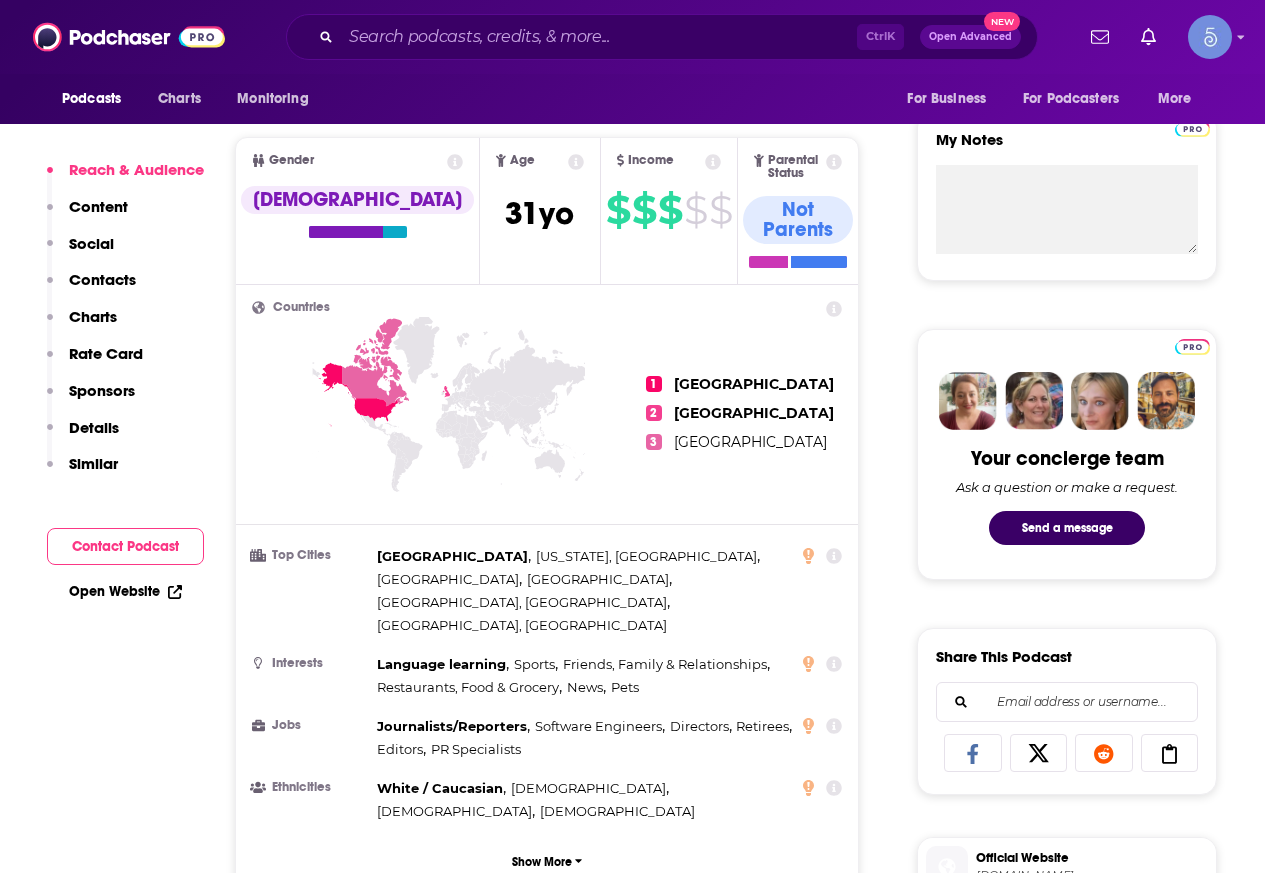 scroll, scrollTop: 1400, scrollLeft: 0, axis: vertical 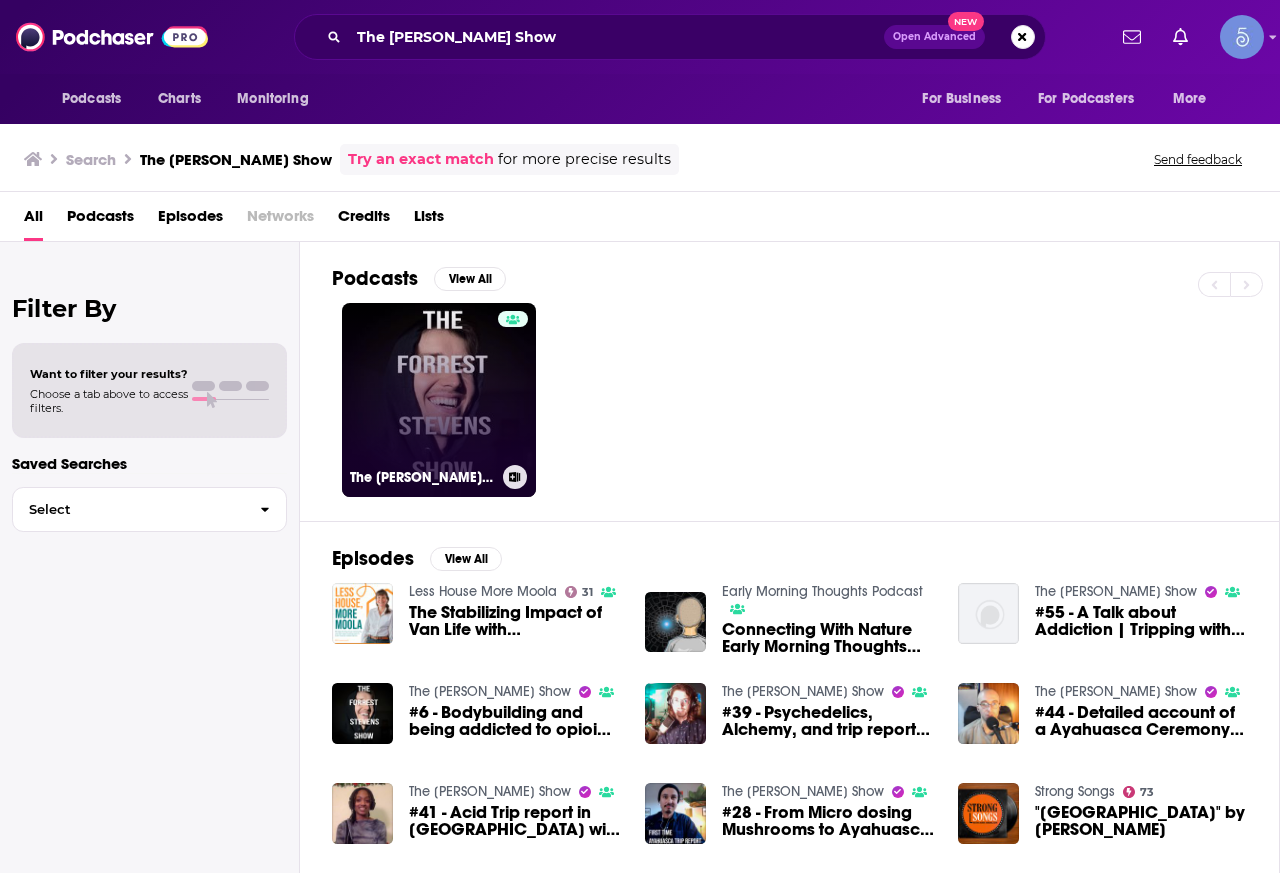 click on "The Forrest Stevens Show" at bounding box center (439, 400) 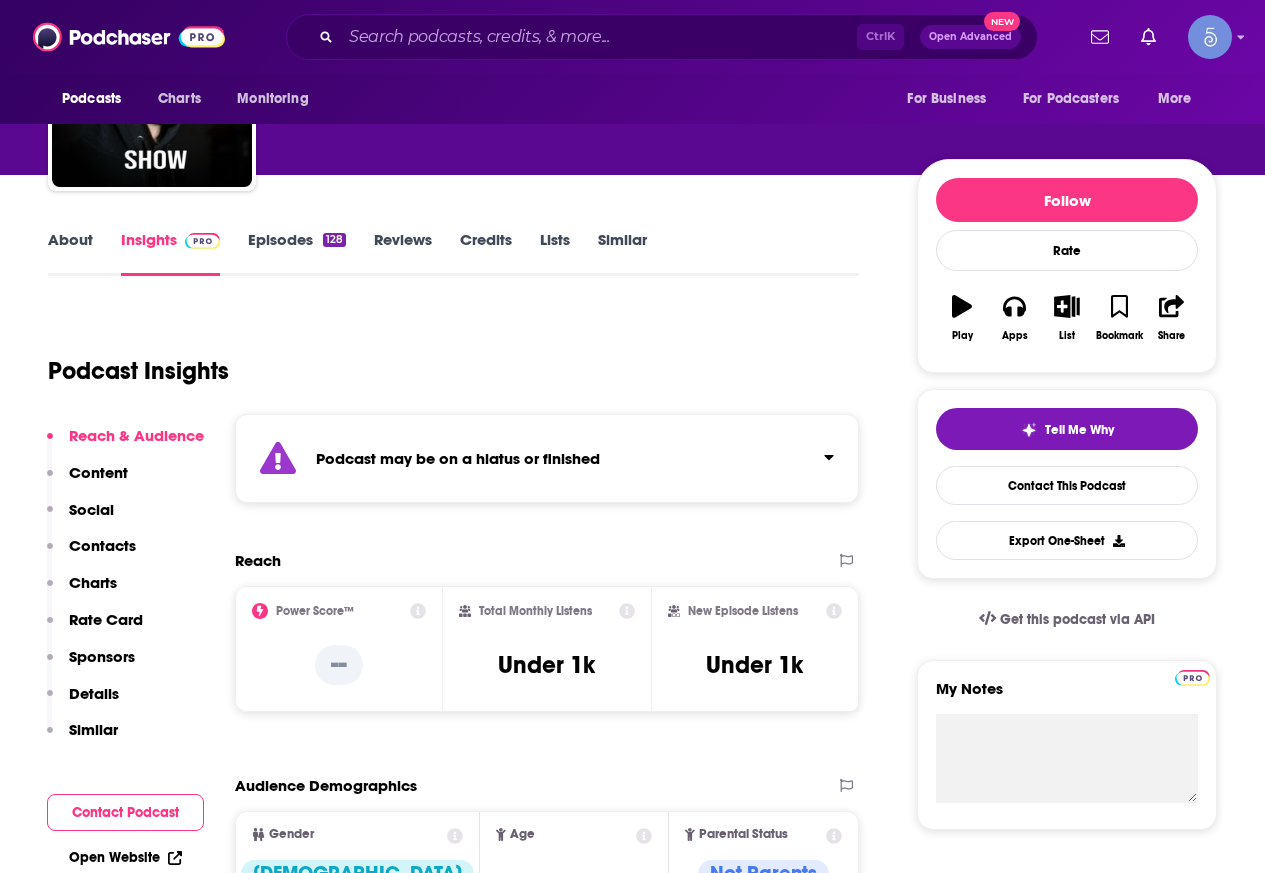 scroll, scrollTop: 0, scrollLeft: 0, axis: both 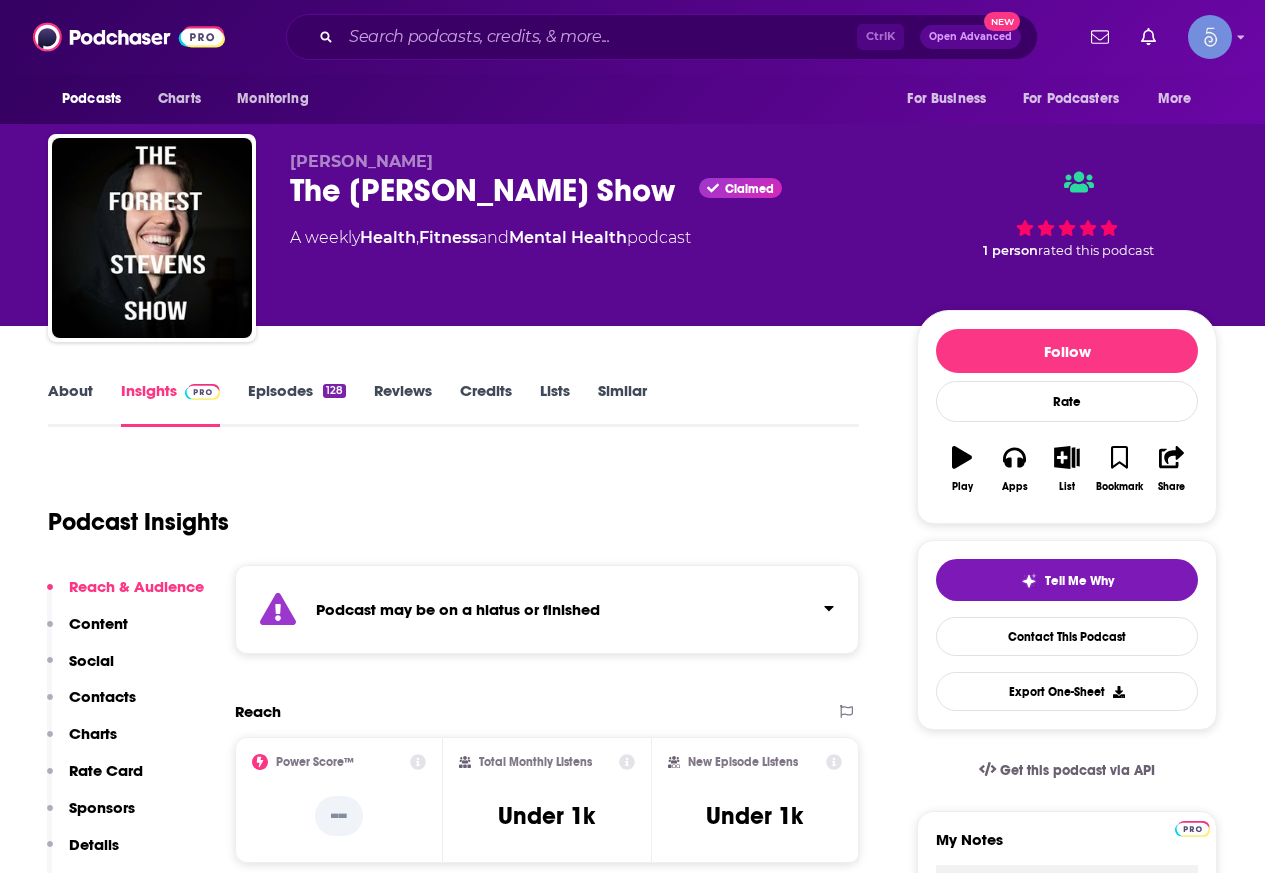 click on "Podcasts Charts Monitoring Ctrl  K Open Advanced New For Business For Podcasters More" at bounding box center [632, 37] 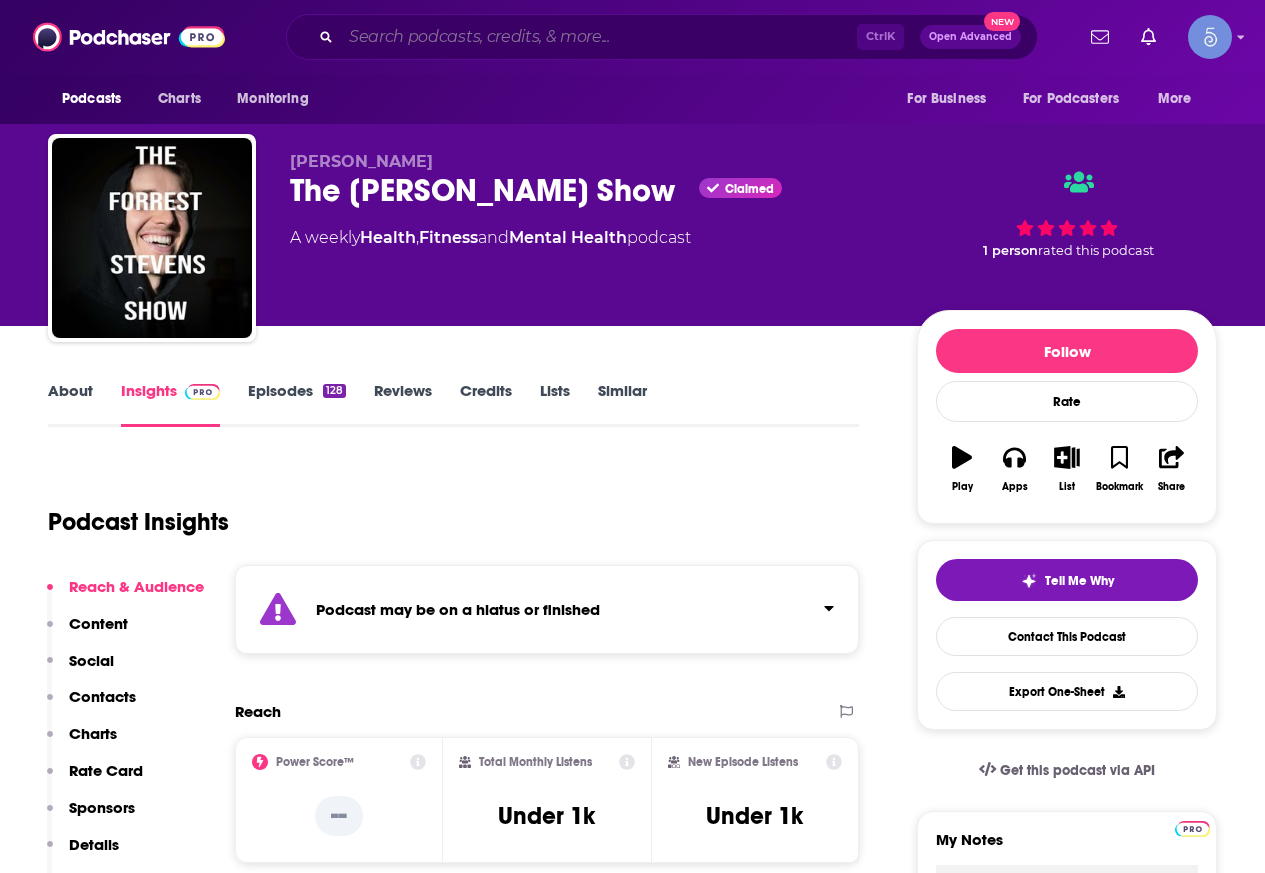 click at bounding box center [599, 37] 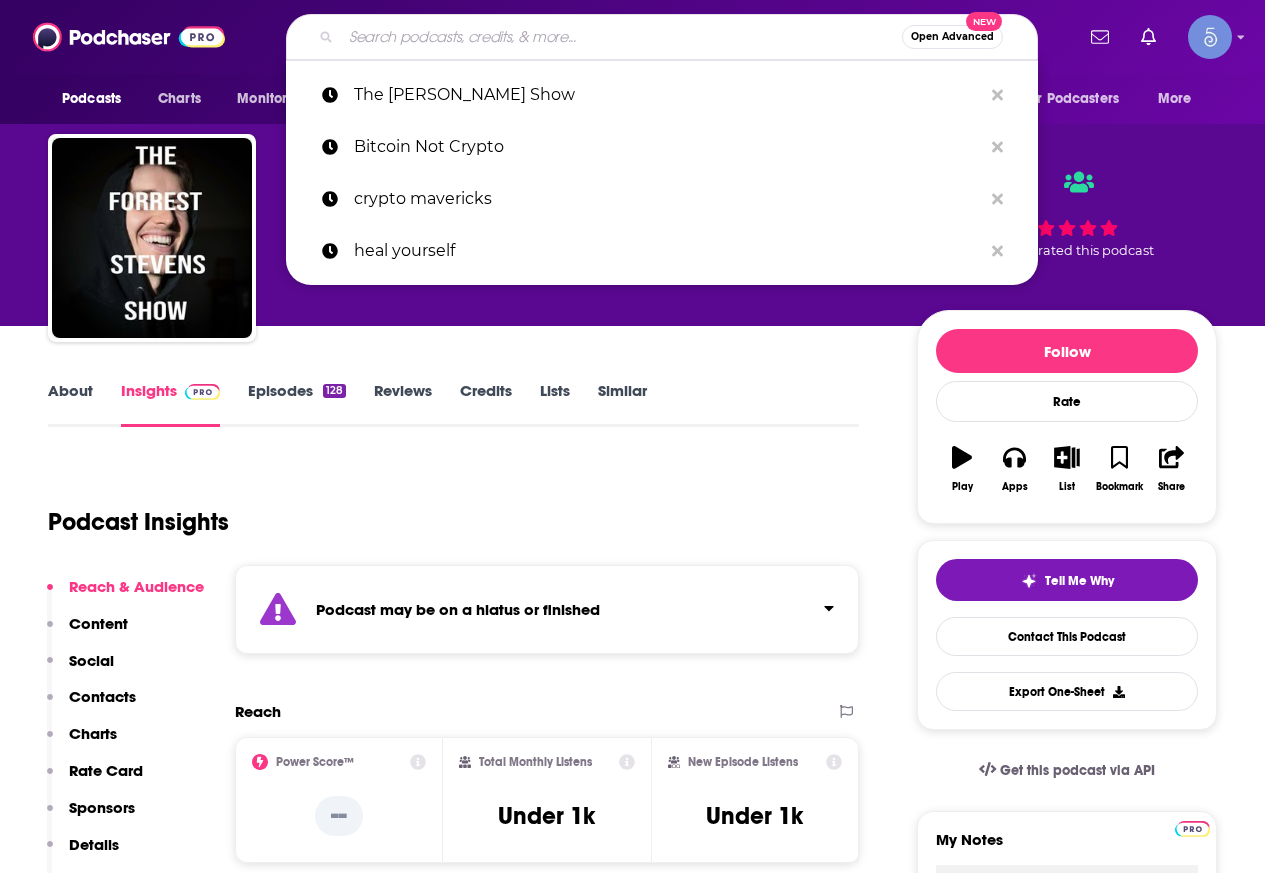 paste on "CryptoNews Podcast" 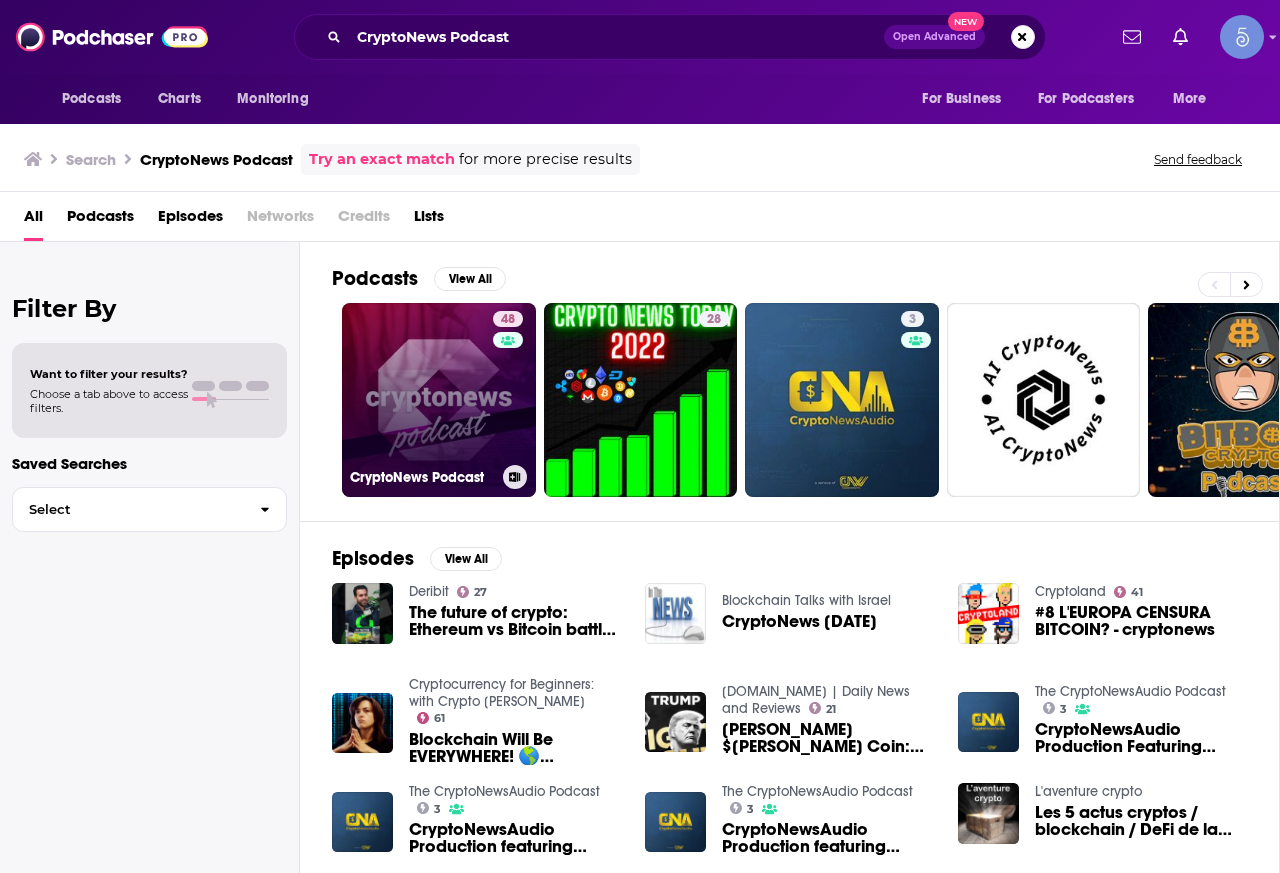 click on "48" at bounding box center [510, 388] 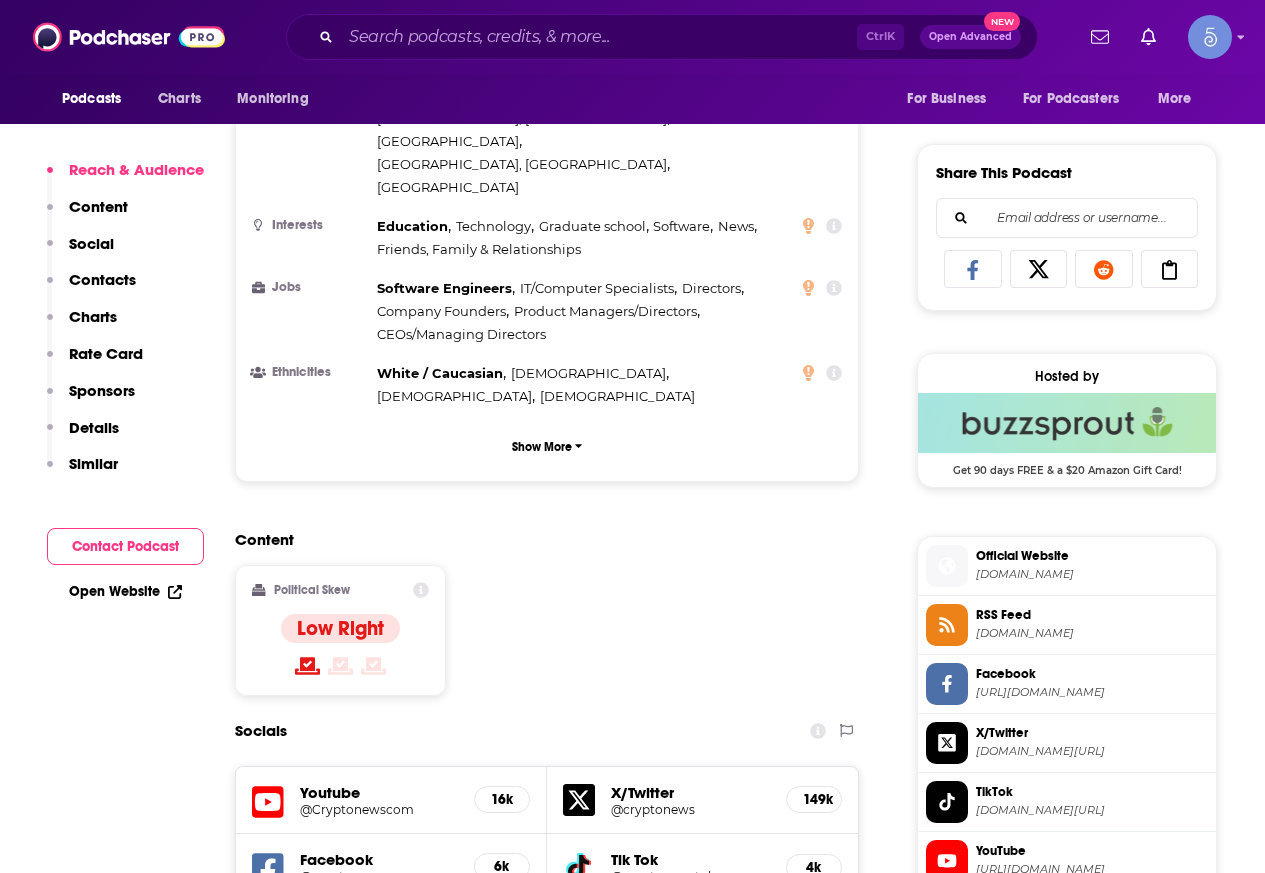 scroll, scrollTop: 1300, scrollLeft: 0, axis: vertical 